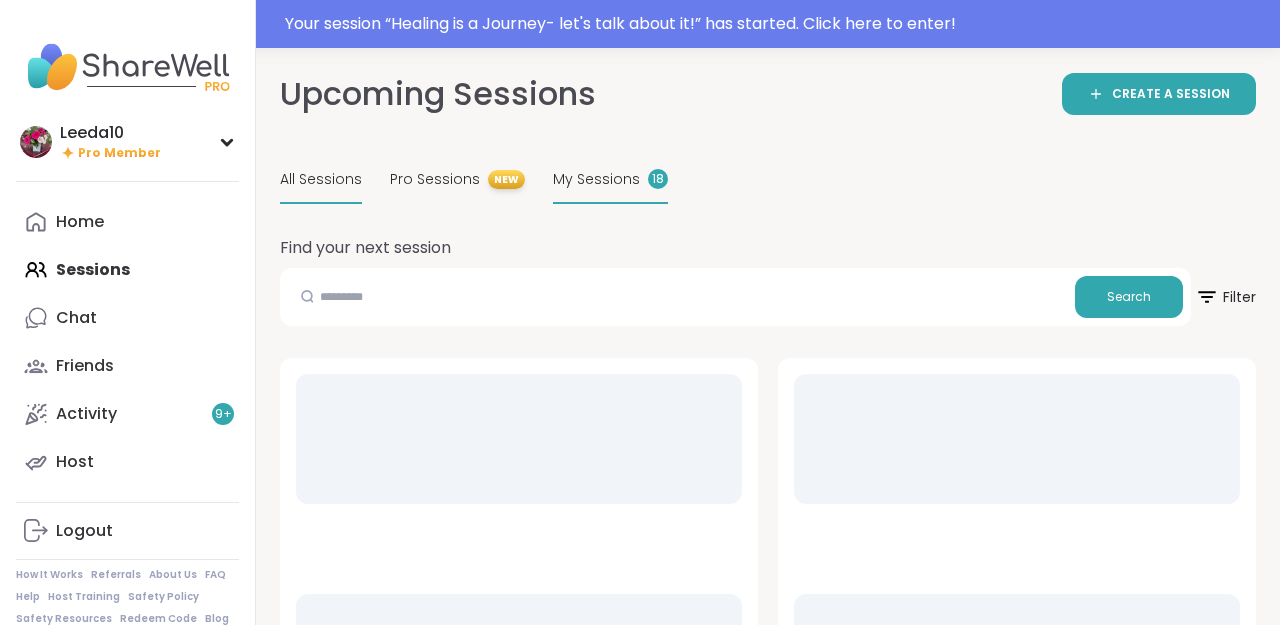 scroll, scrollTop: 0, scrollLeft: 0, axis: both 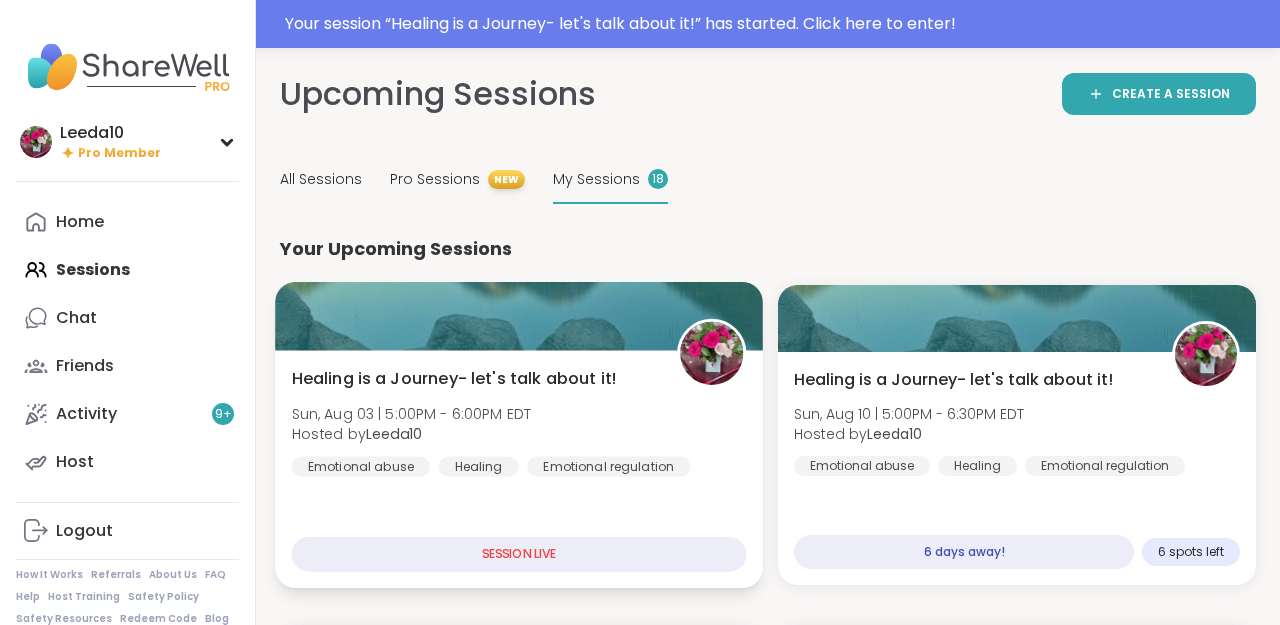click on "Healing is a Journey- let's talk about it!" at bounding box center (454, 379) 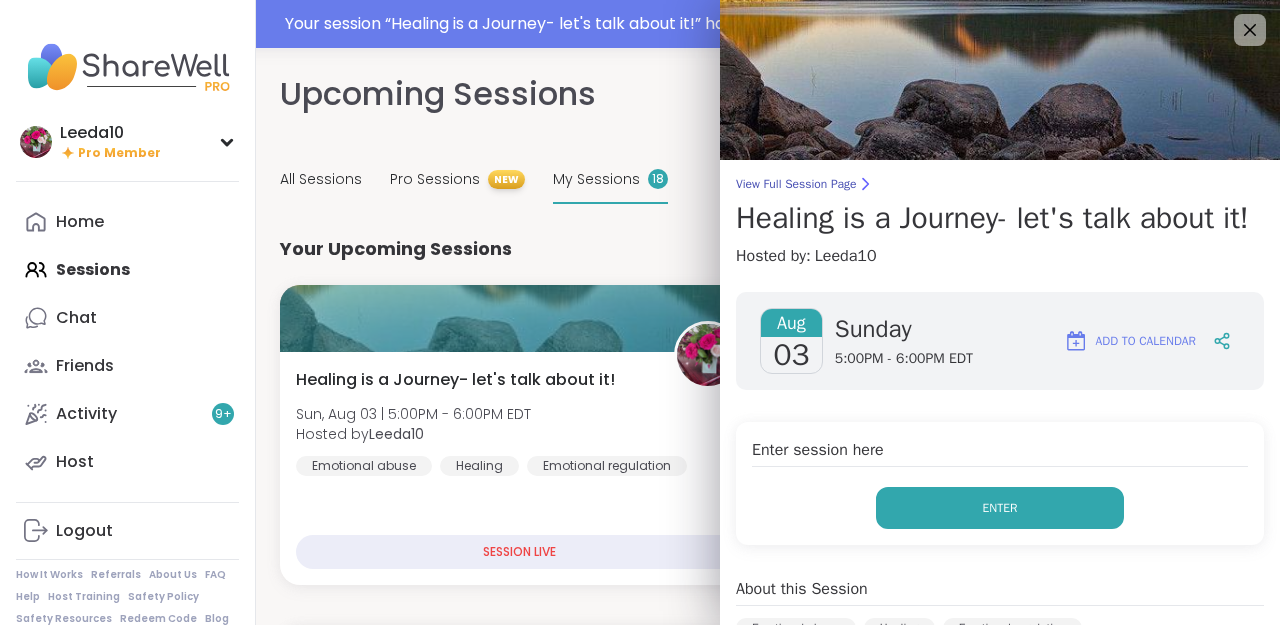click on "Enter" at bounding box center (1000, 508) 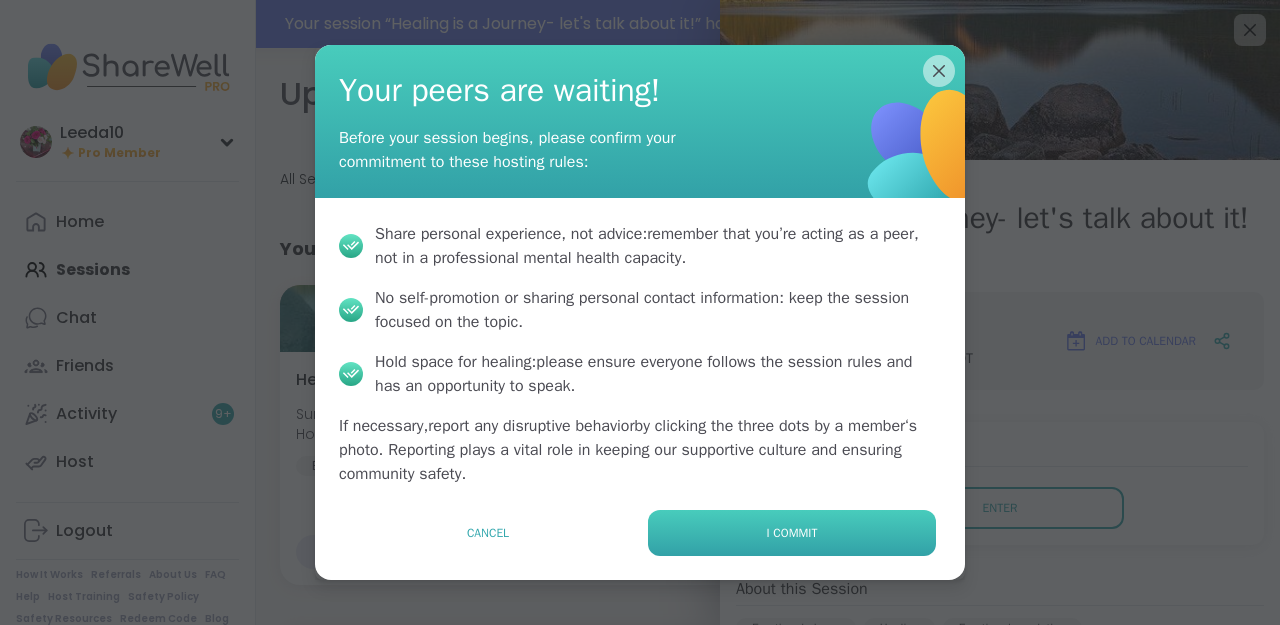 click on "I commit" at bounding box center [792, 533] 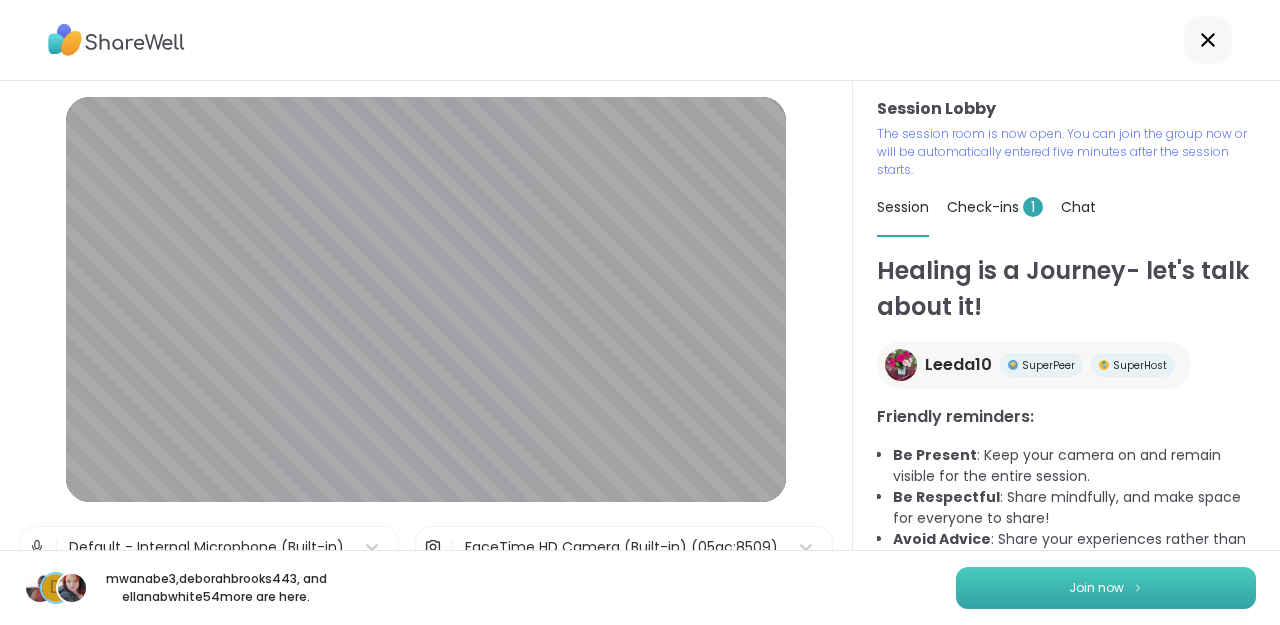 click on "Join now" at bounding box center (1096, 588) 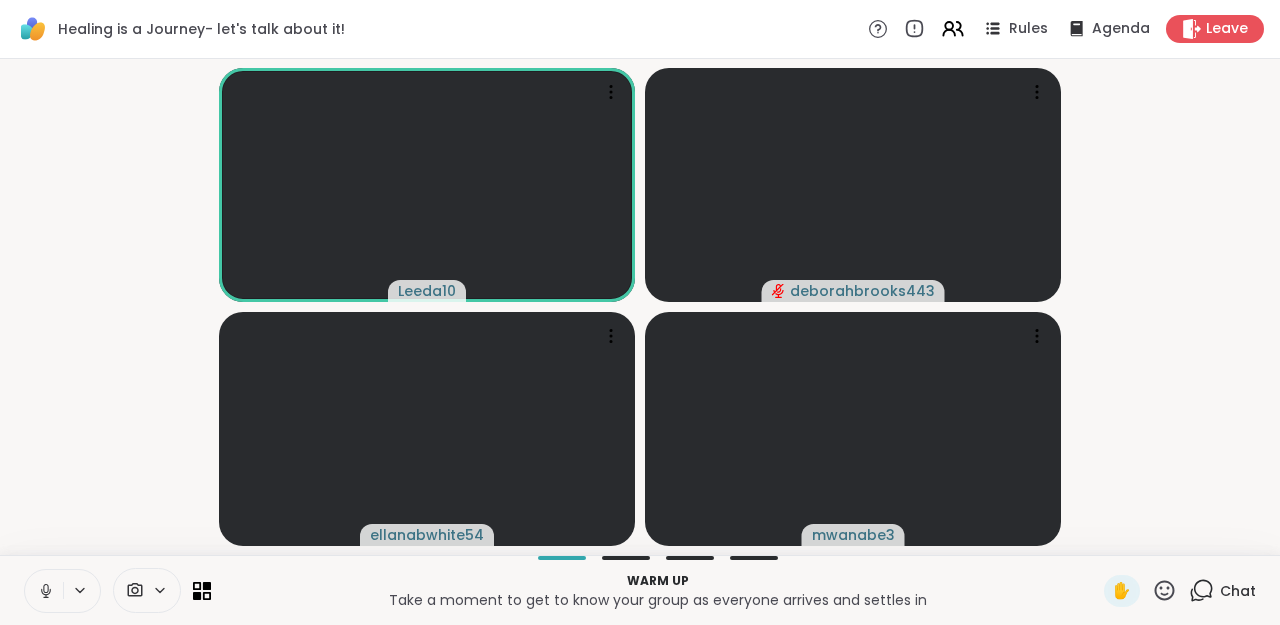 click 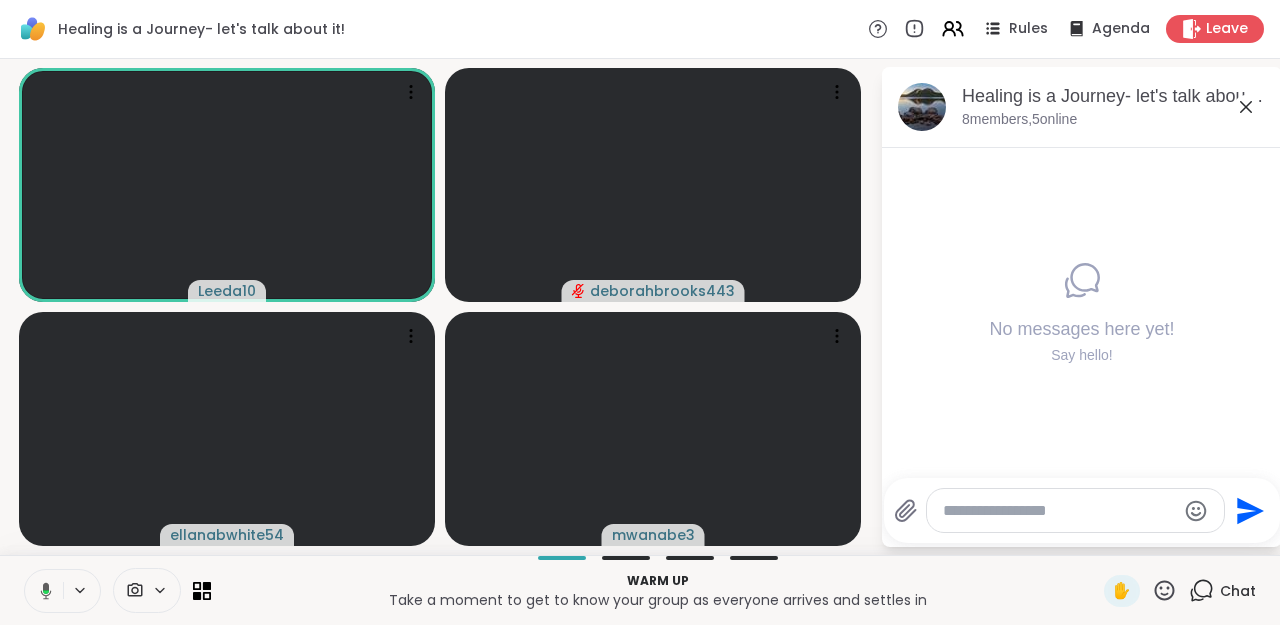 click 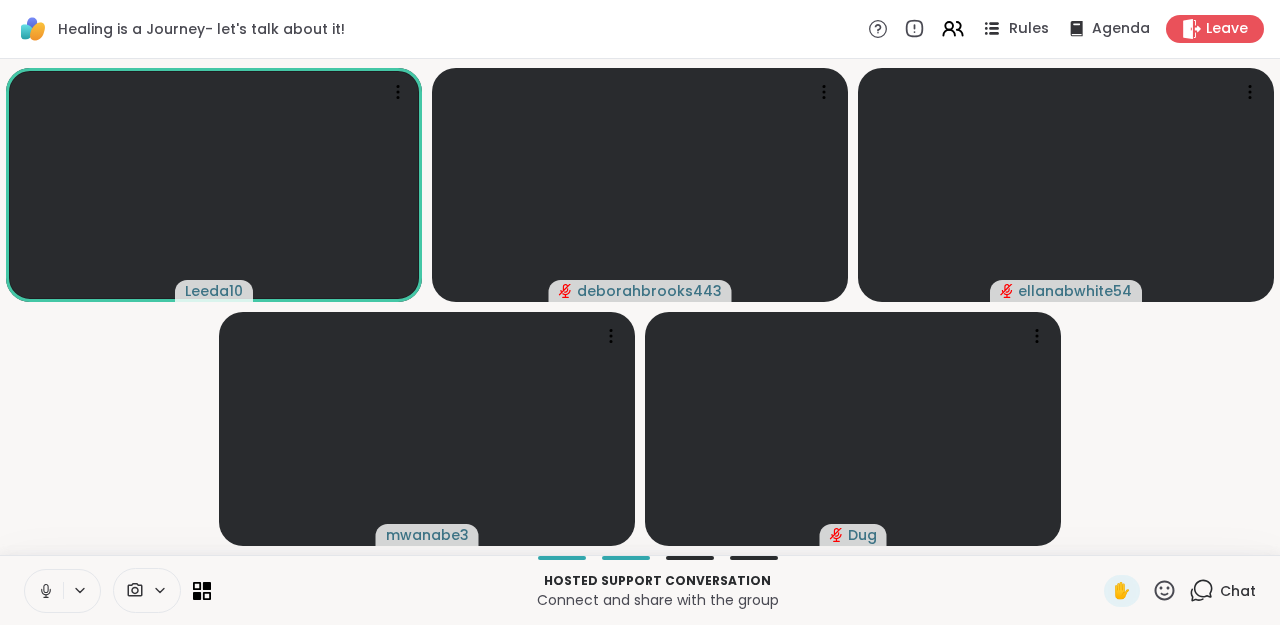 click on "Rules" at bounding box center (1029, 29) 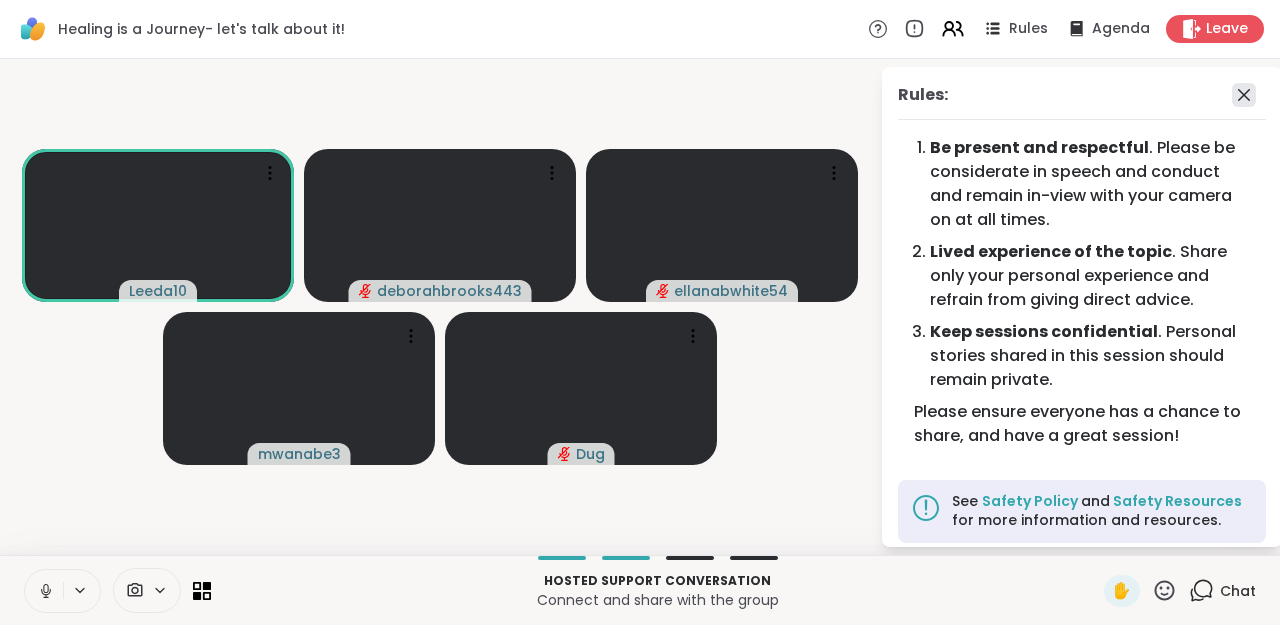 click 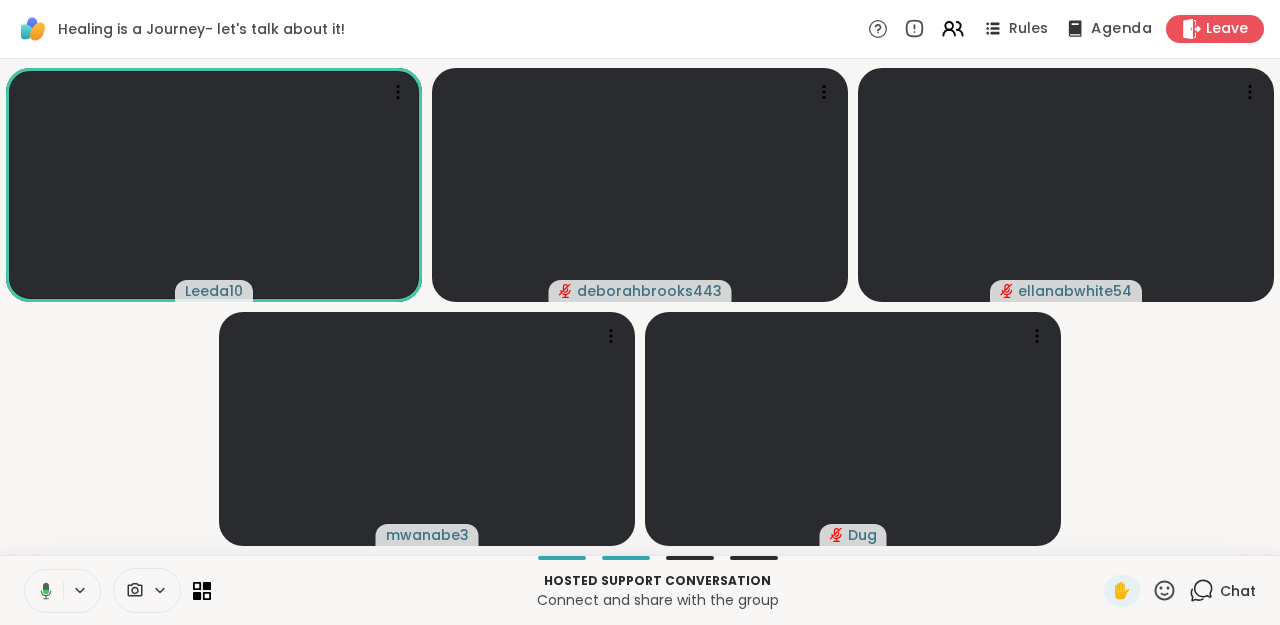click on "Agenda" at bounding box center [1121, 29] 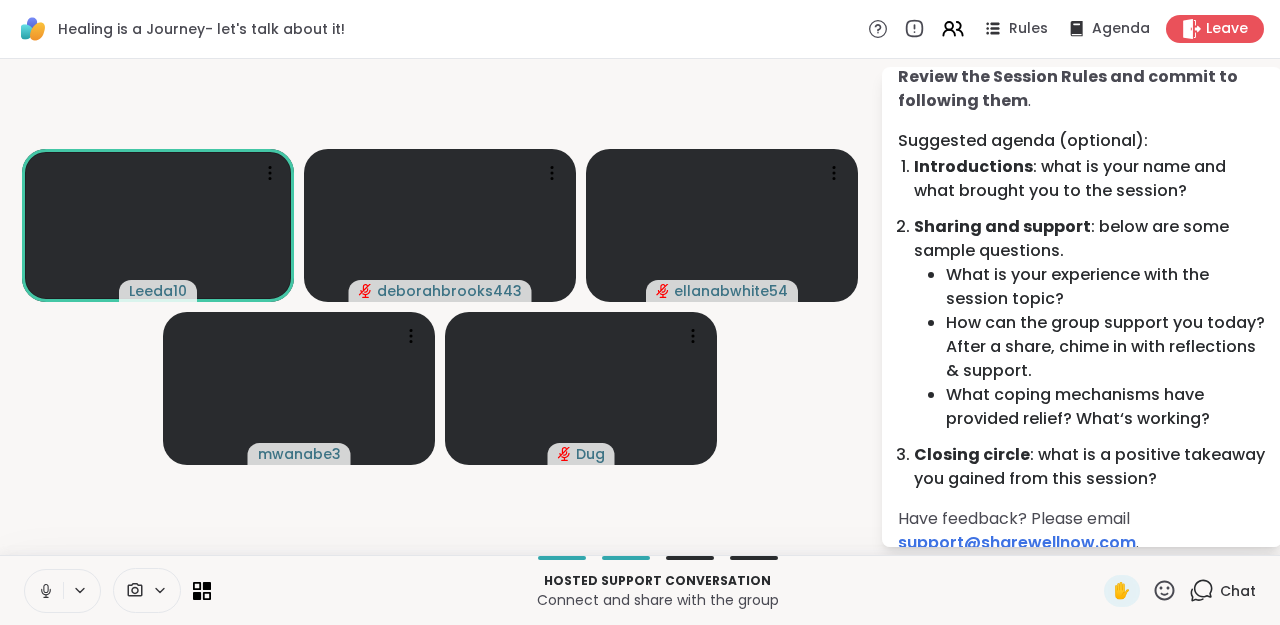scroll, scrollTop: 0, scrollLeft: 0, axis: both 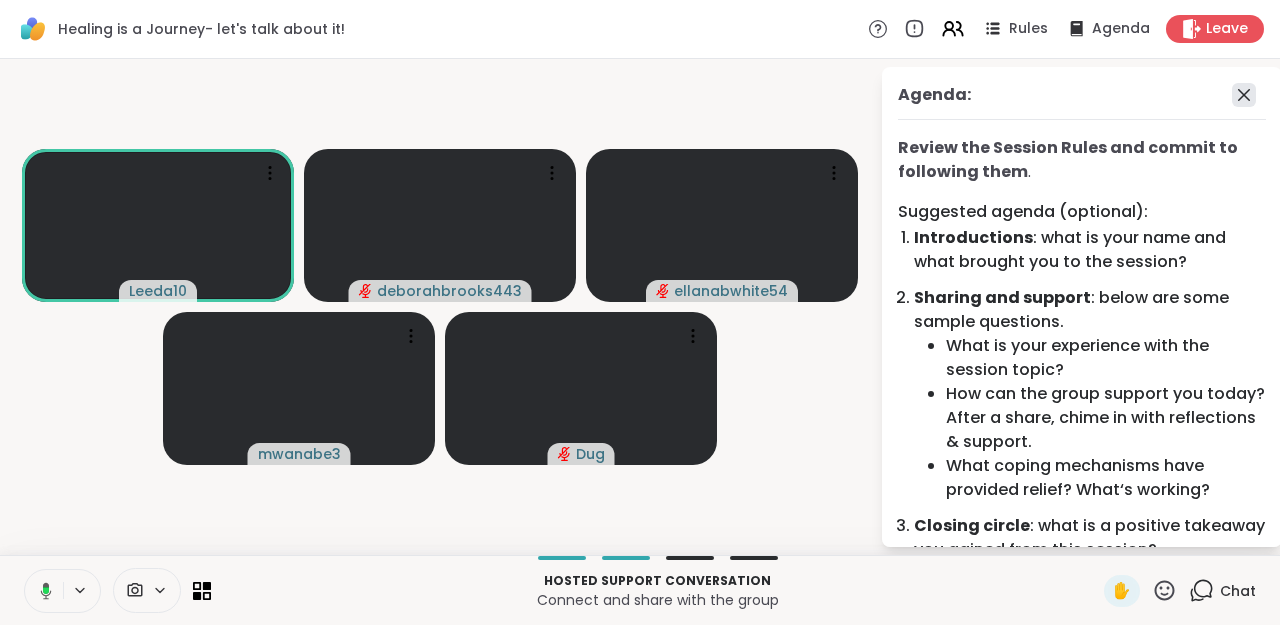 click 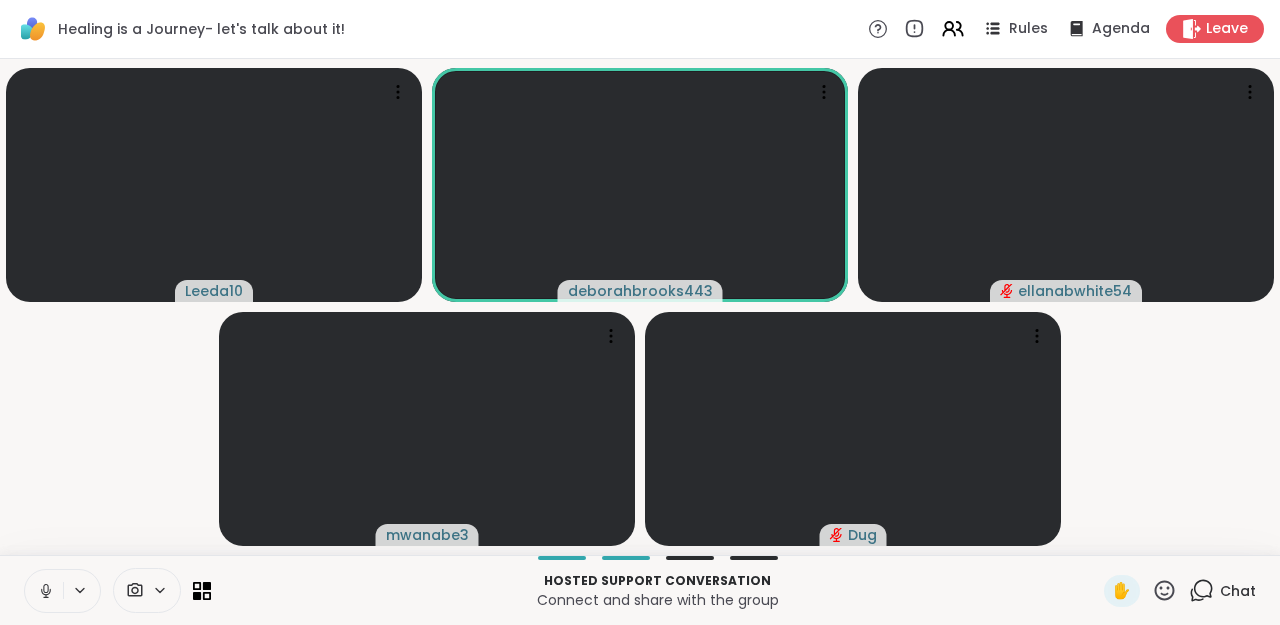 click 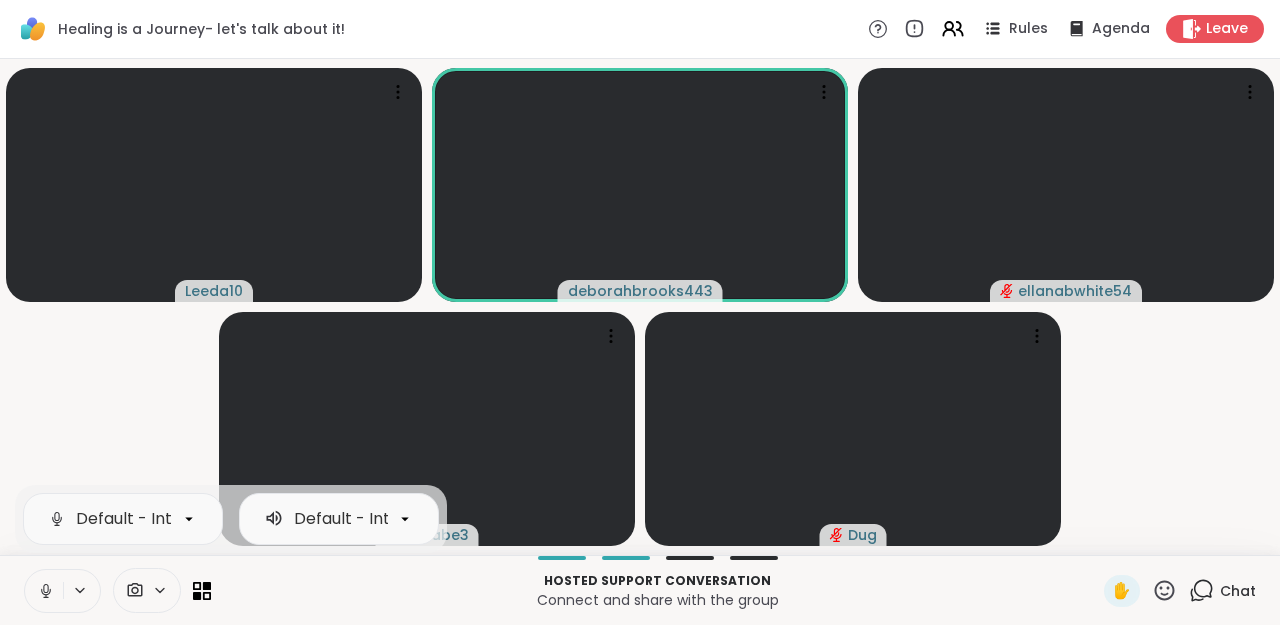 click 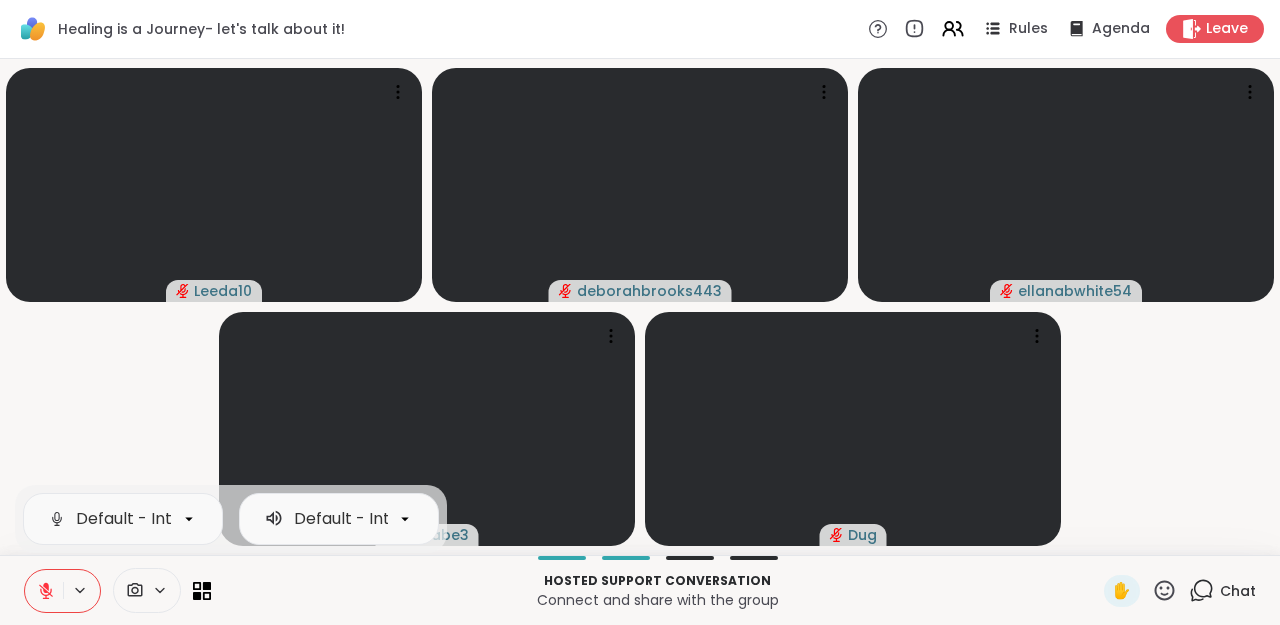 click 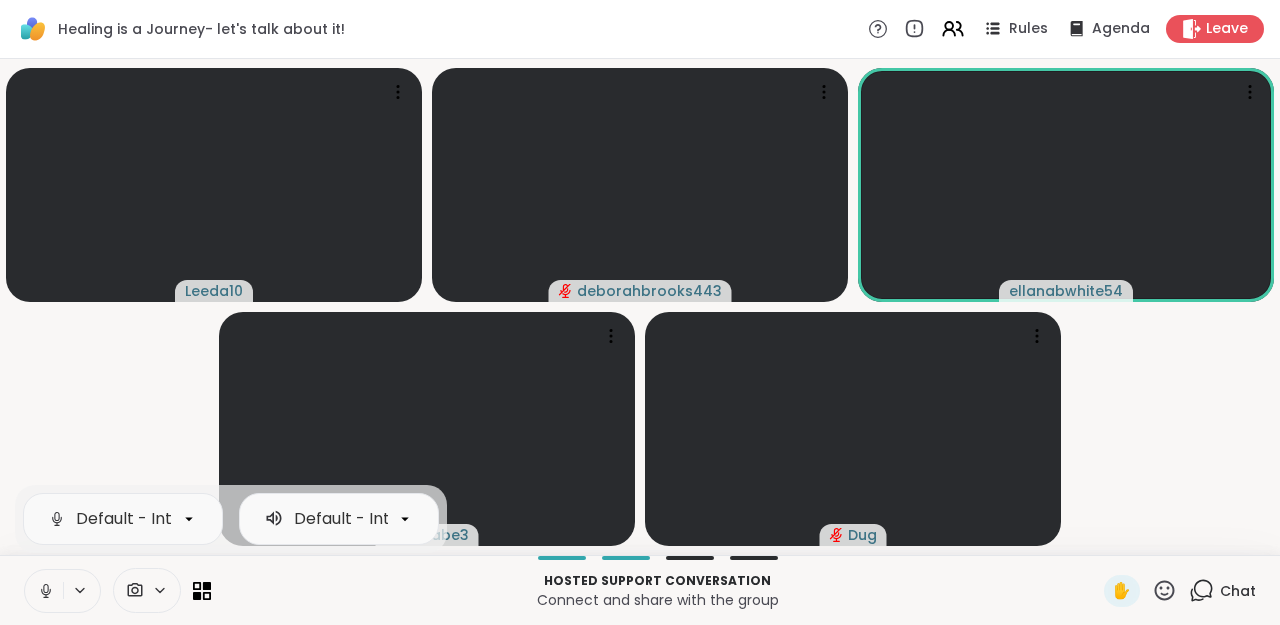 click 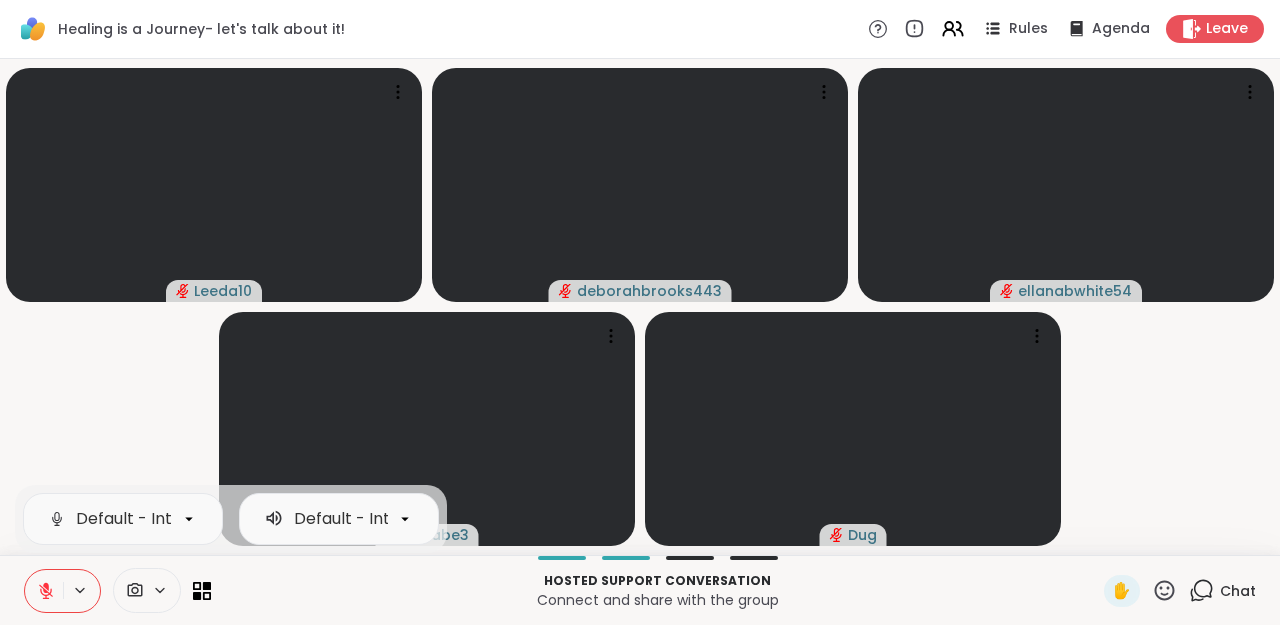 click 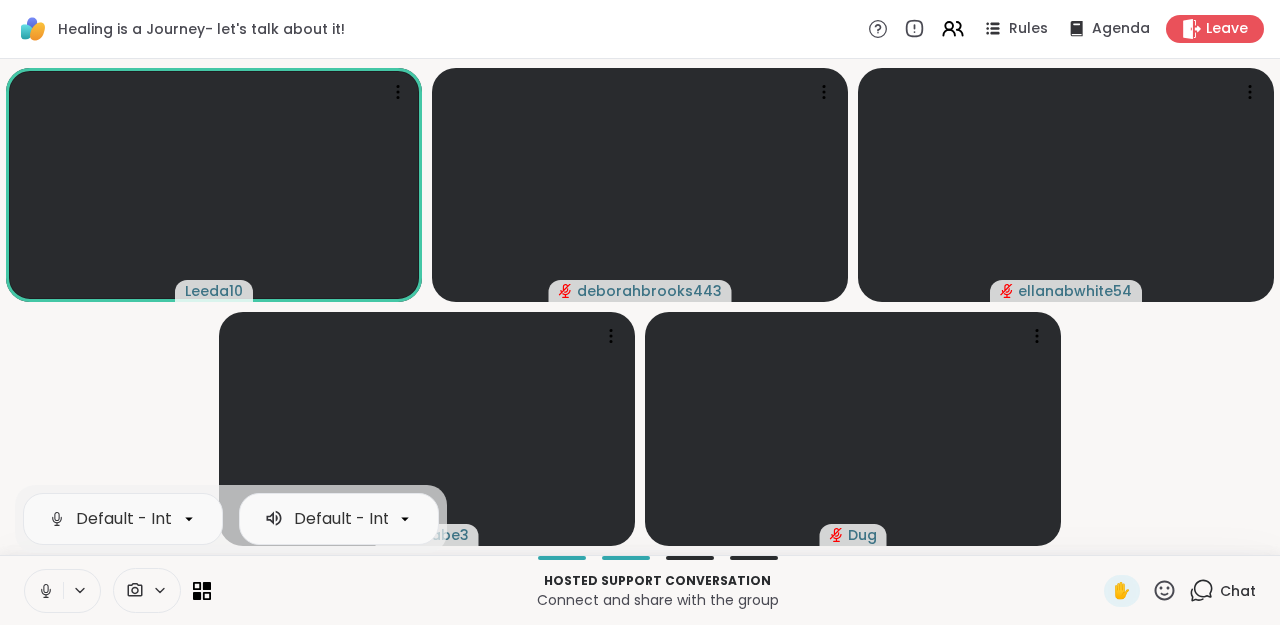 click at bounding box center (44, 591) 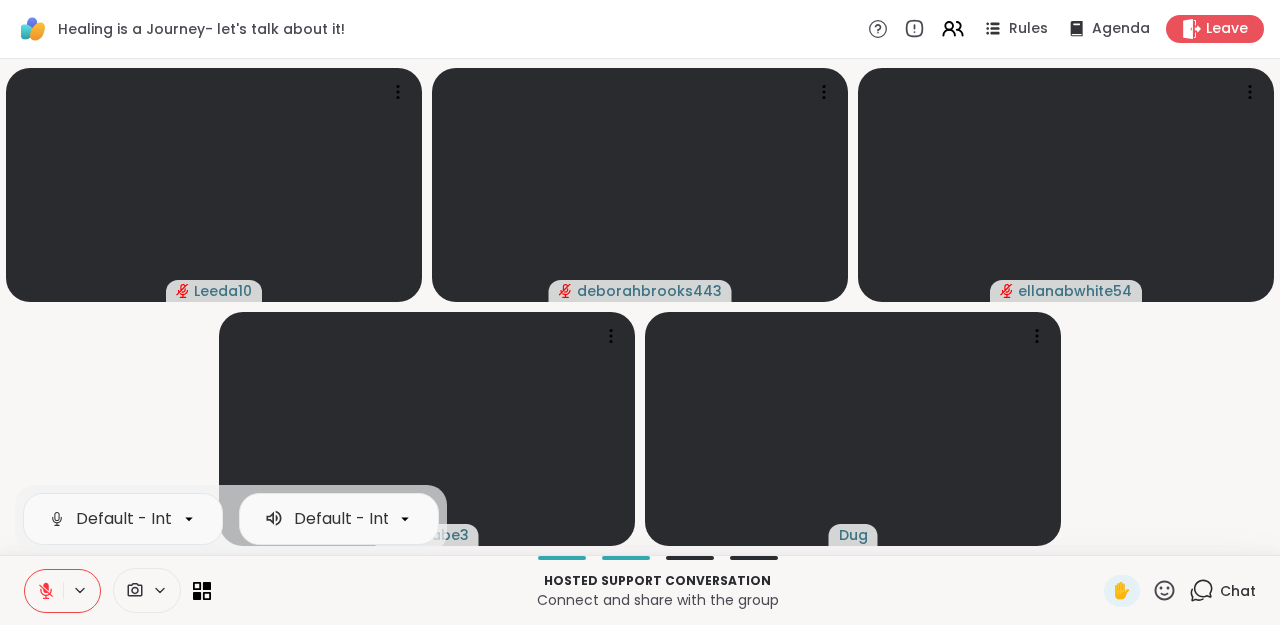 click on "[EMAIL] [EMAIL] [EMAIL] Dug" at bounding box center [640, 307] 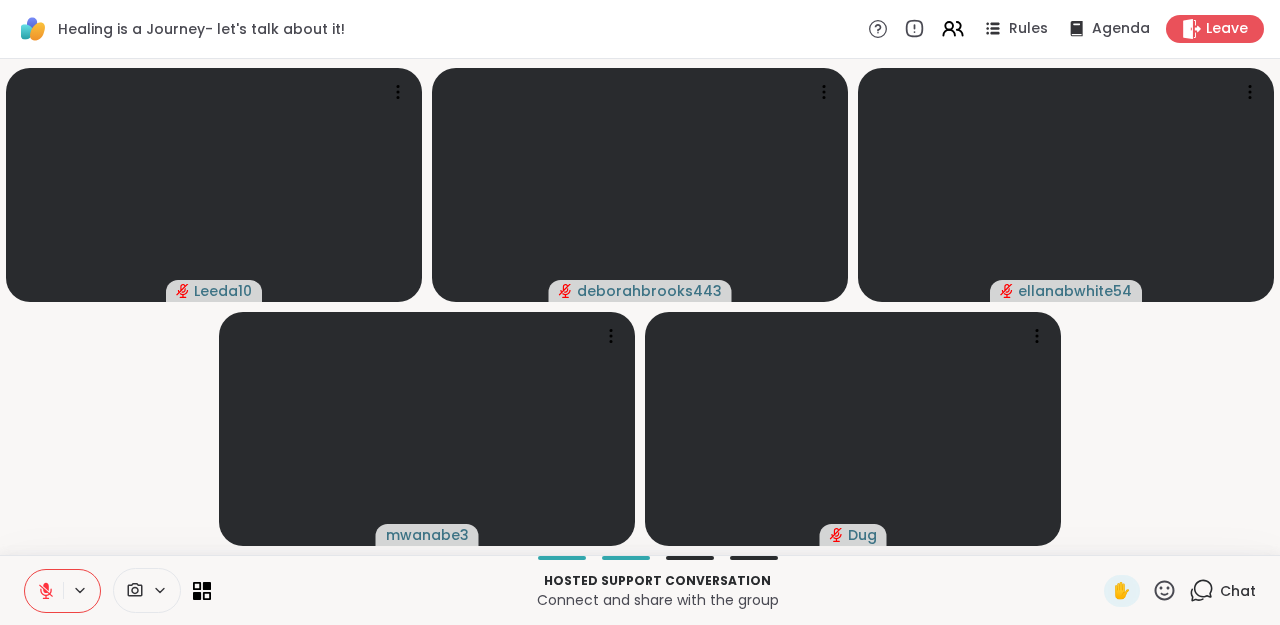 click 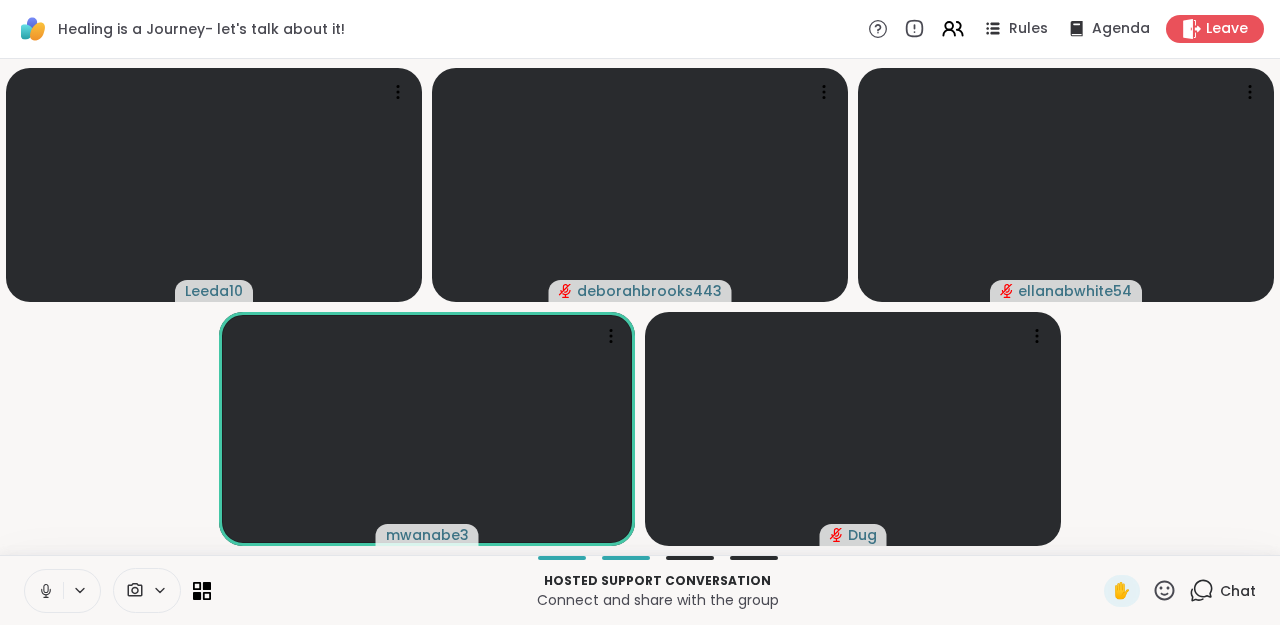 click 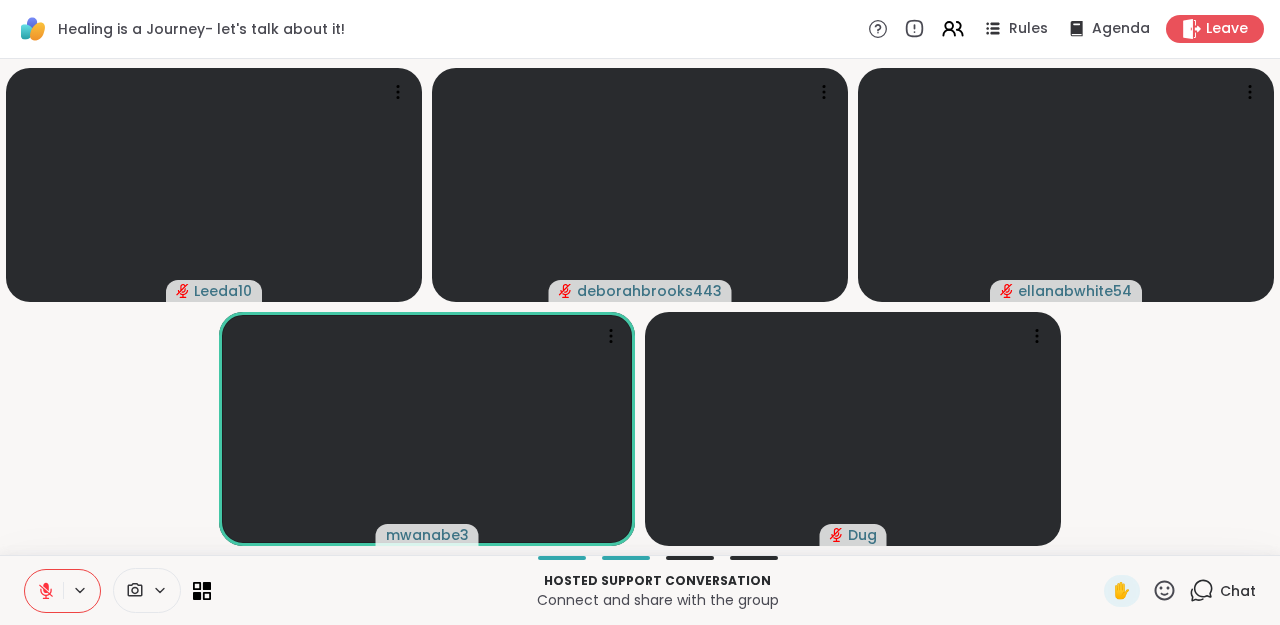 click at bounding box center (44, 591) 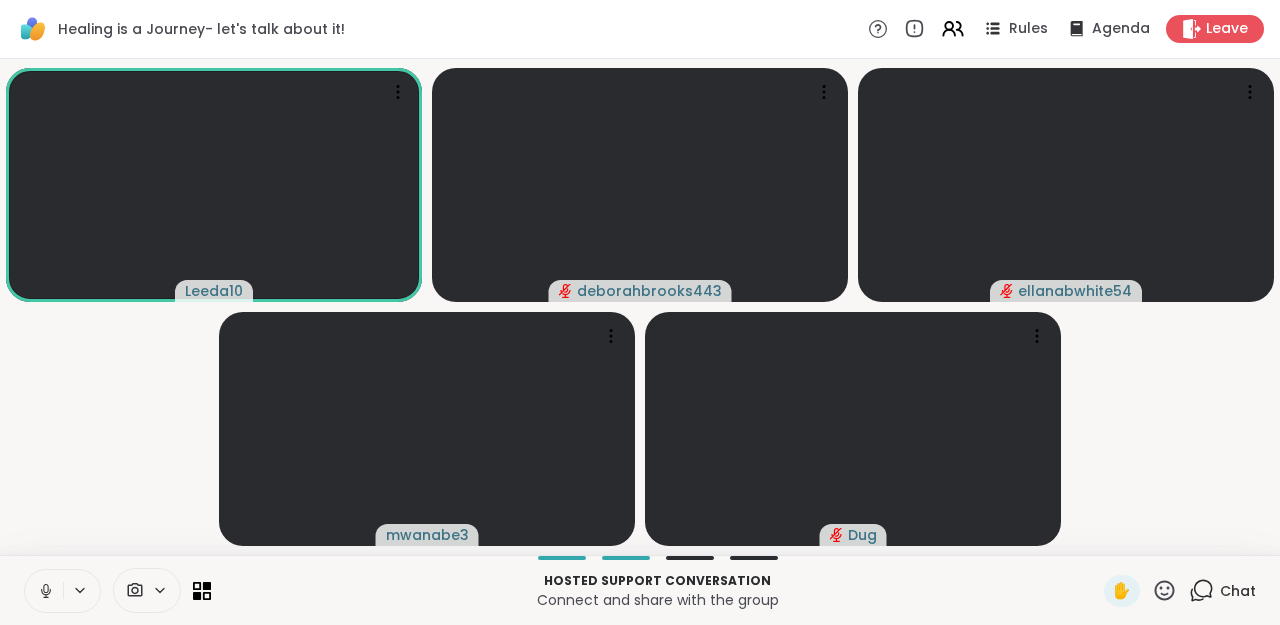 click 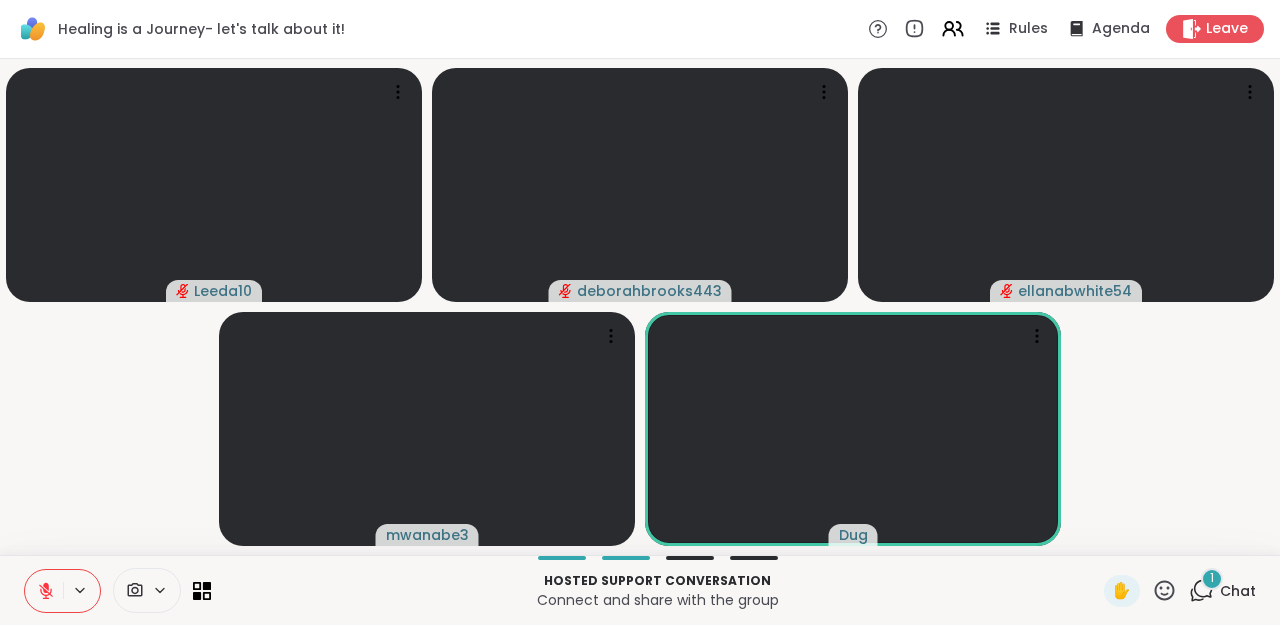 click 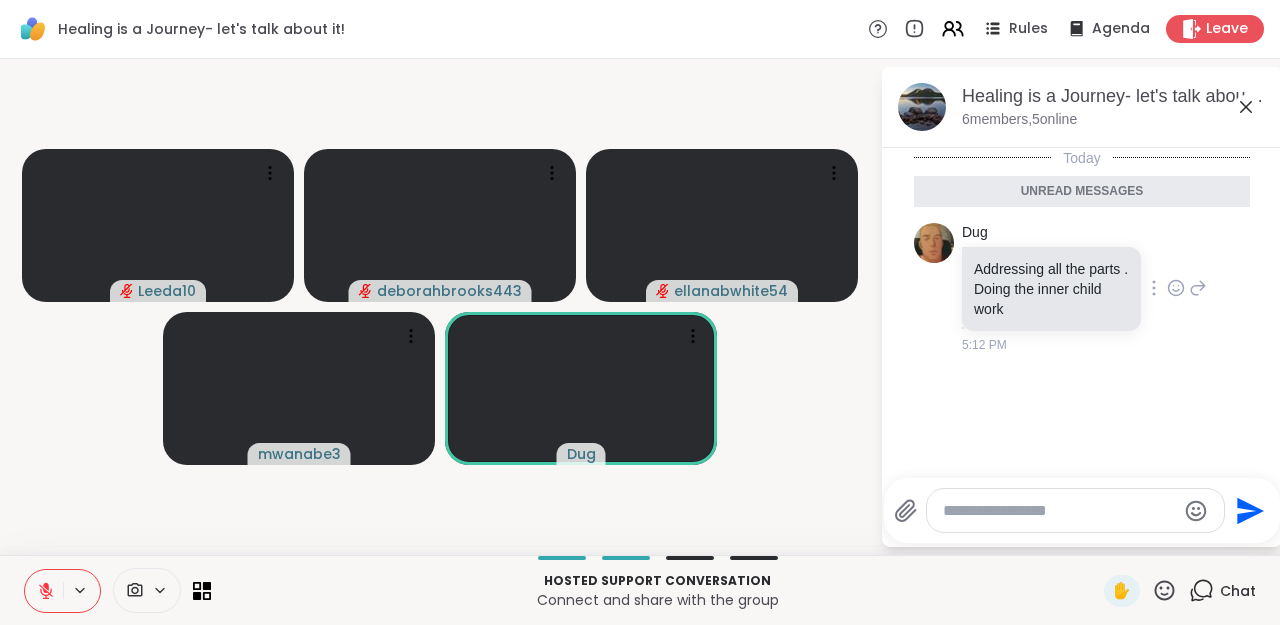 click 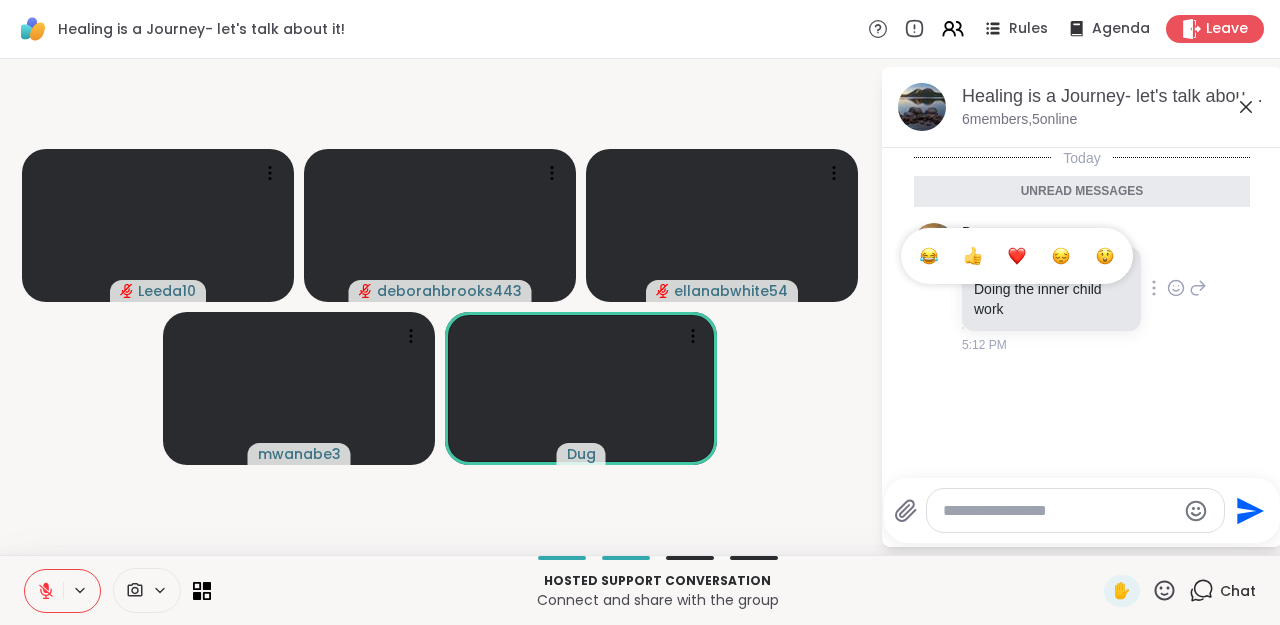 click at bounding box center [973, 256] 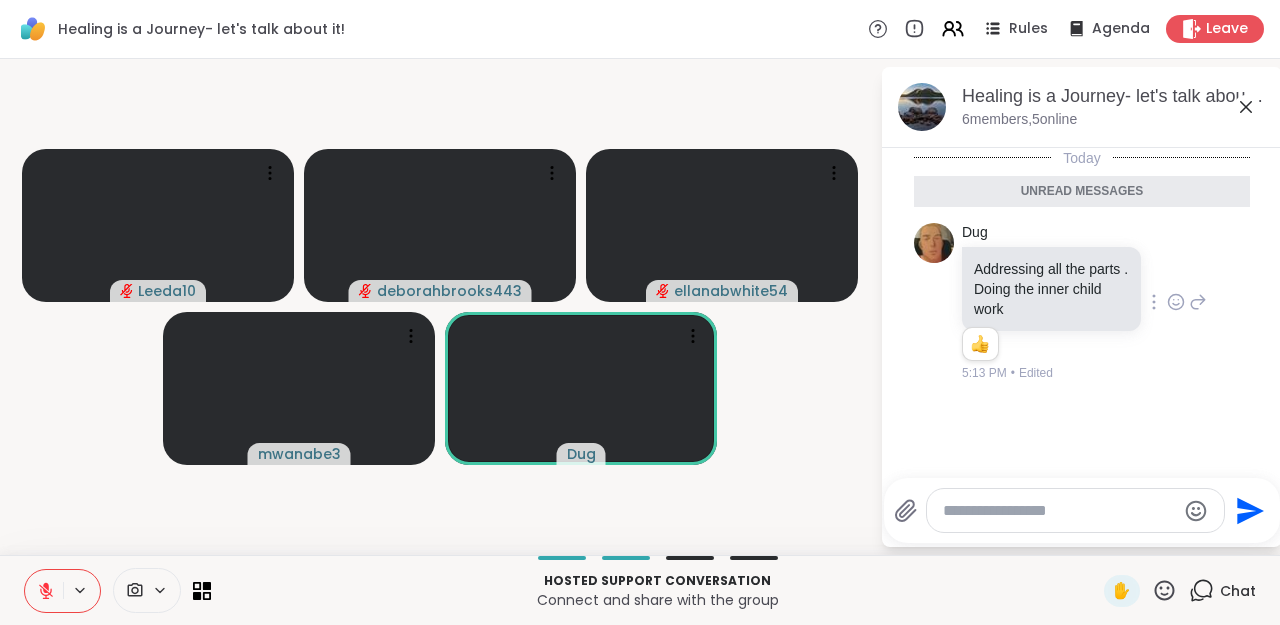 click 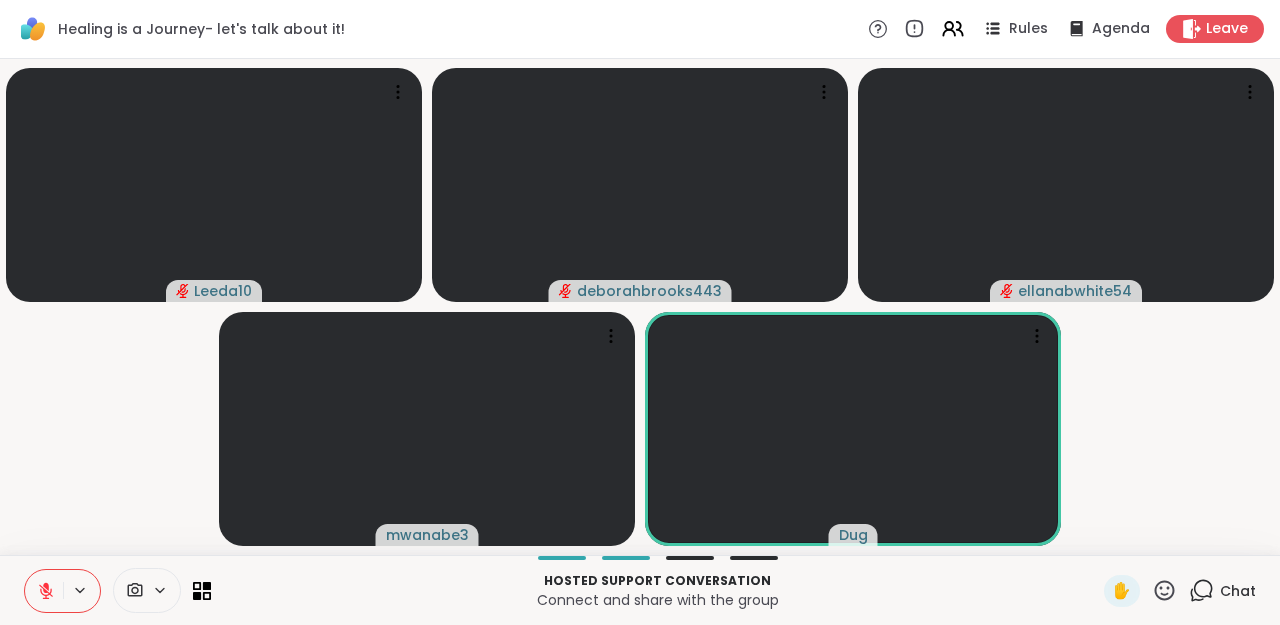 click 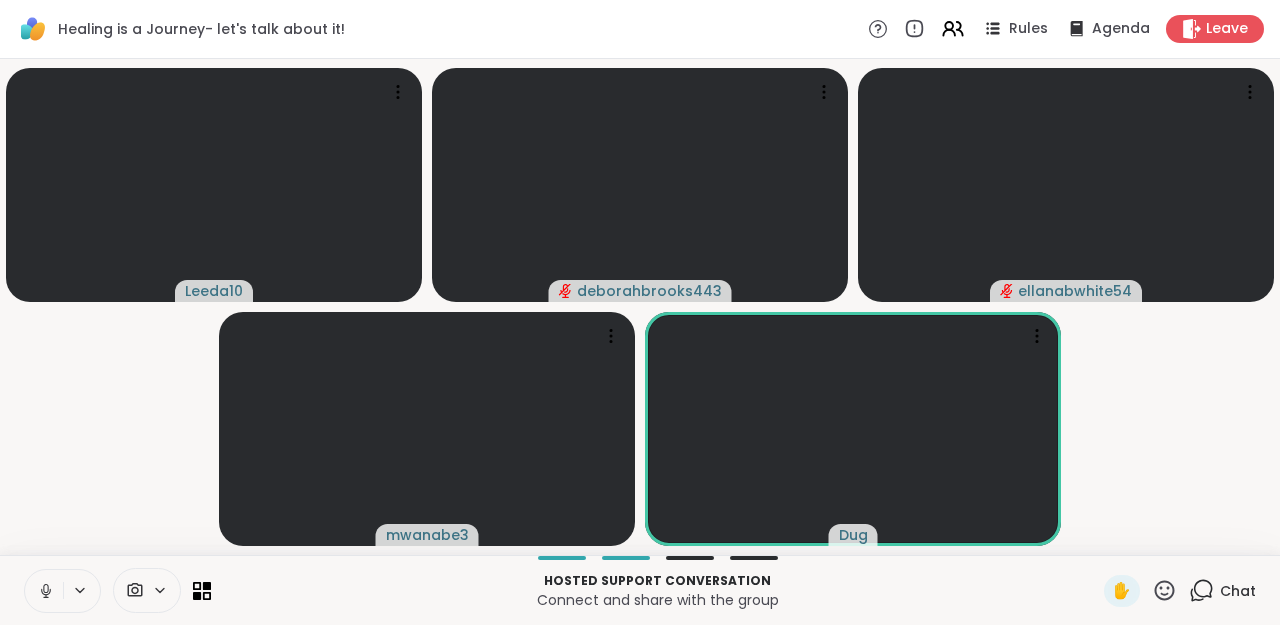 click 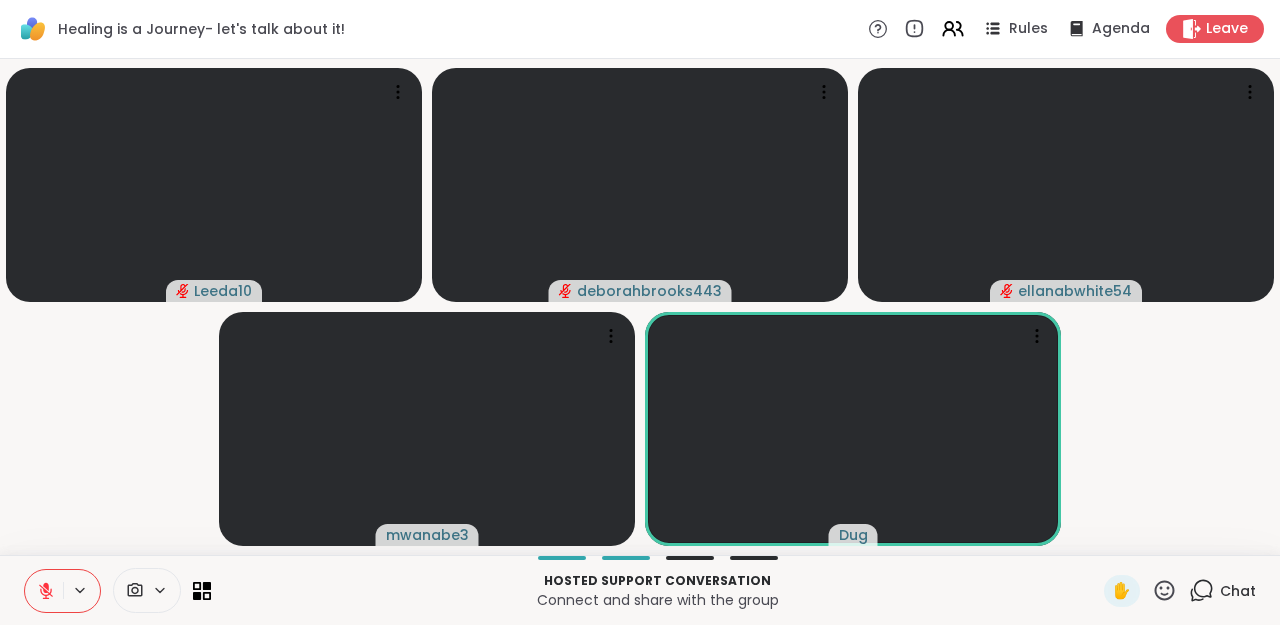 click 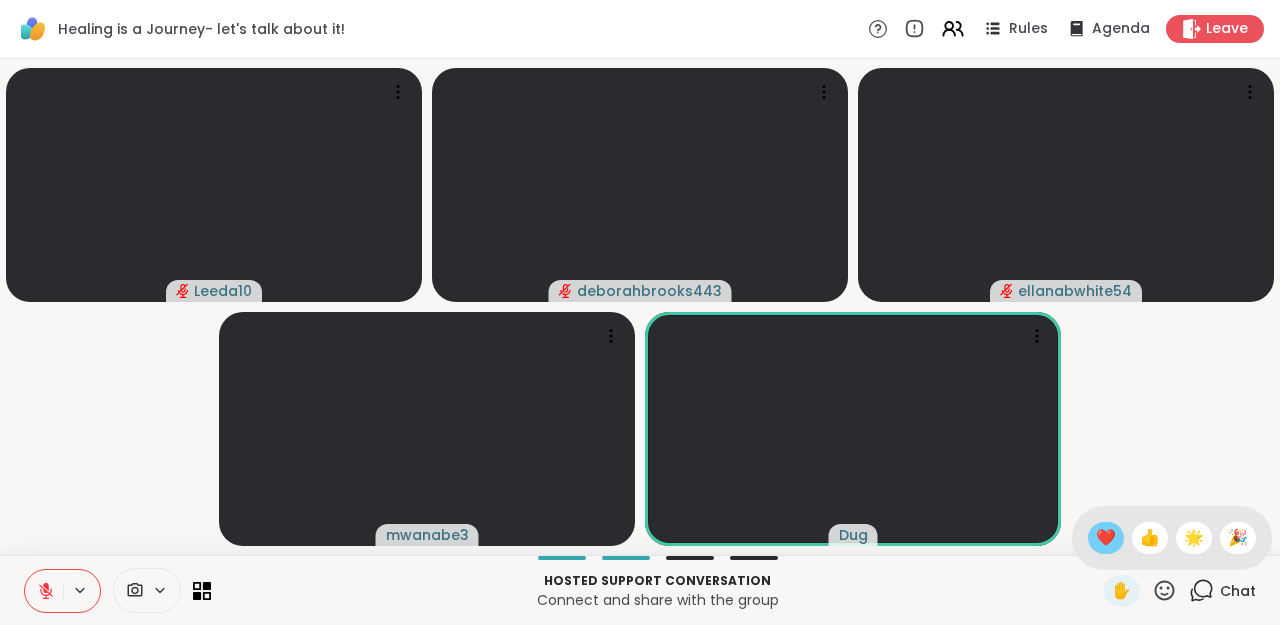 click on "❤️" at bounding box center [1106, 538] 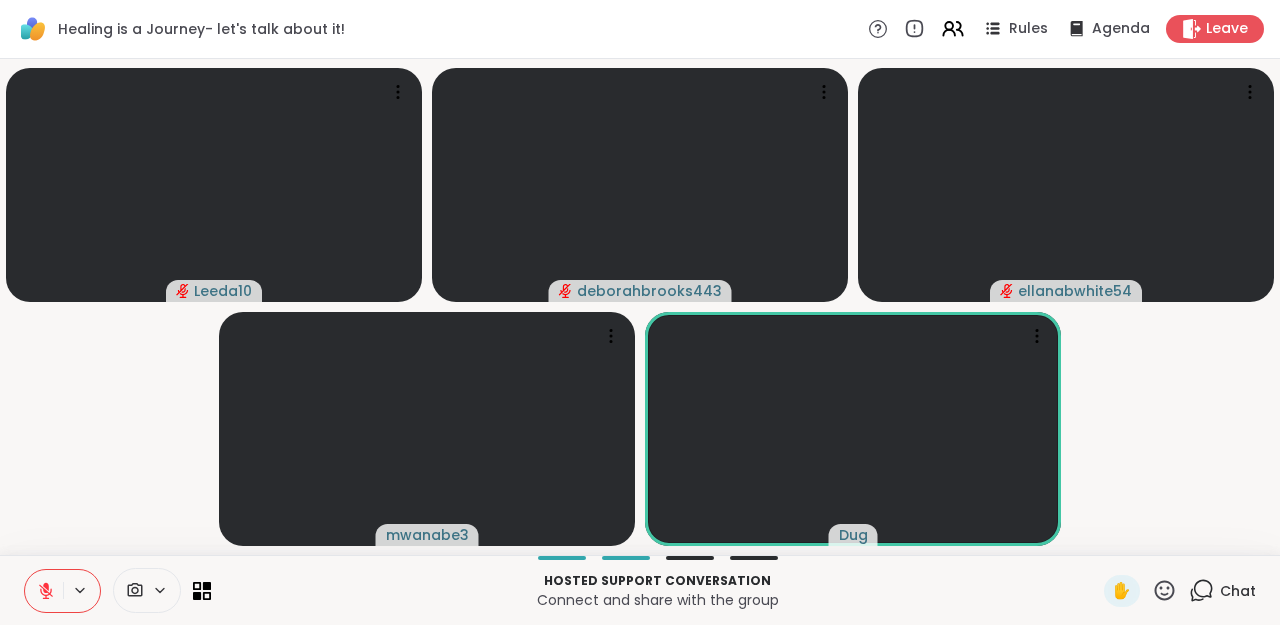 click at bounding box center (44, 591) 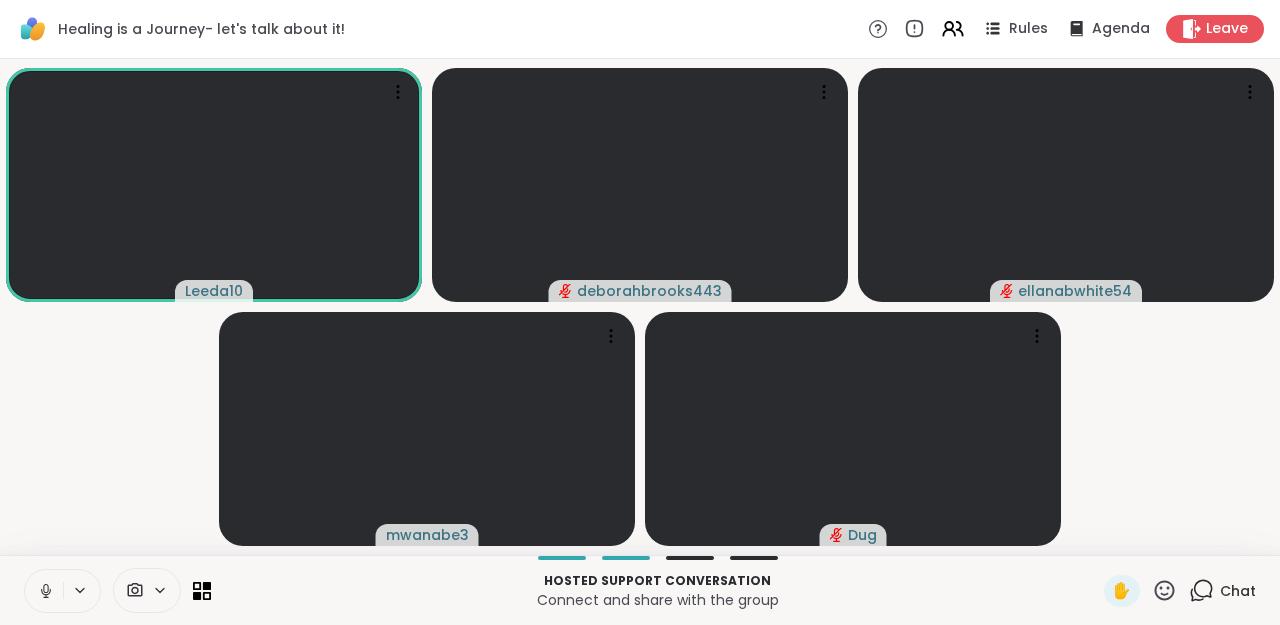 click 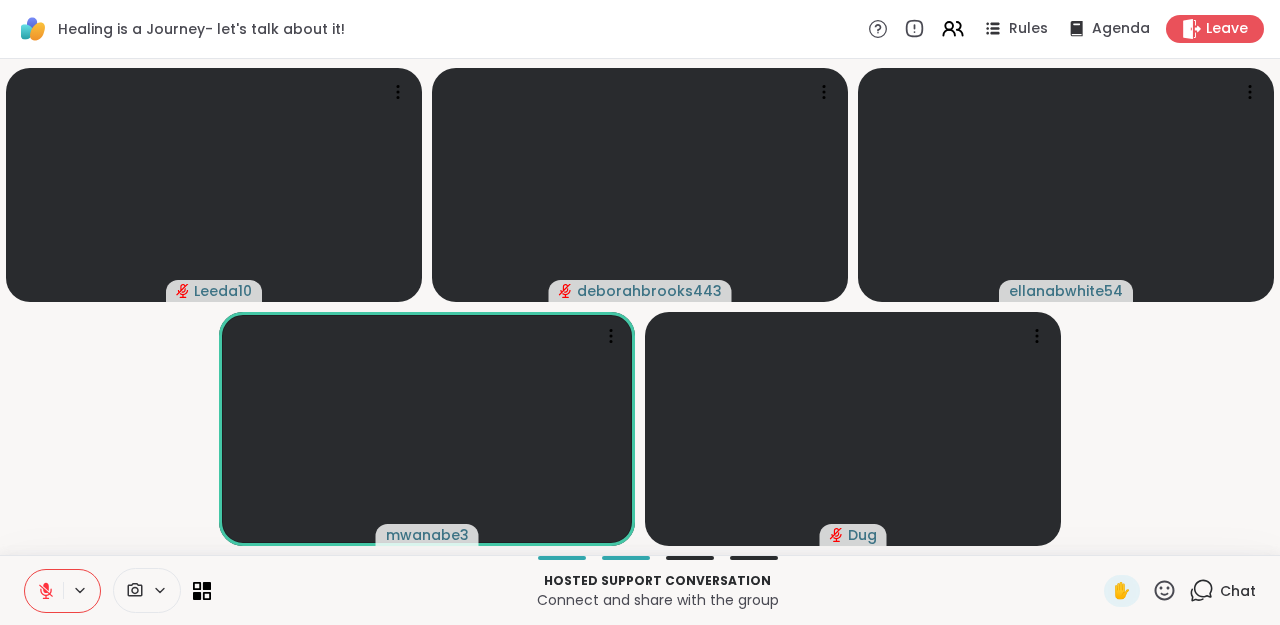 click 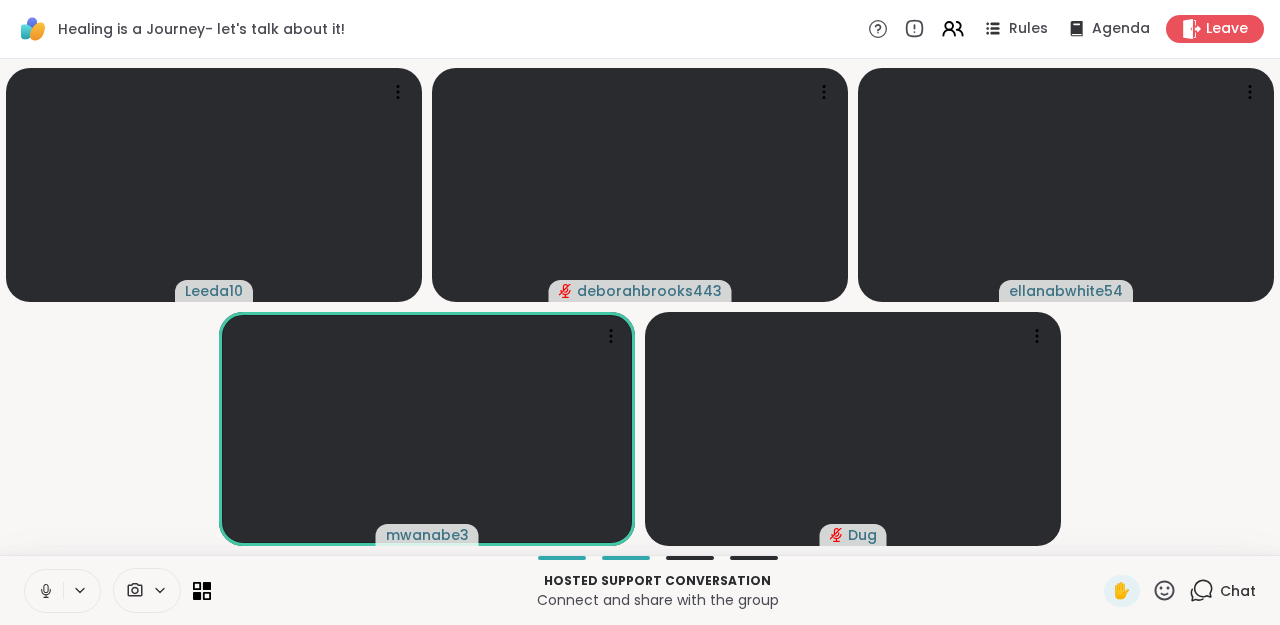 click 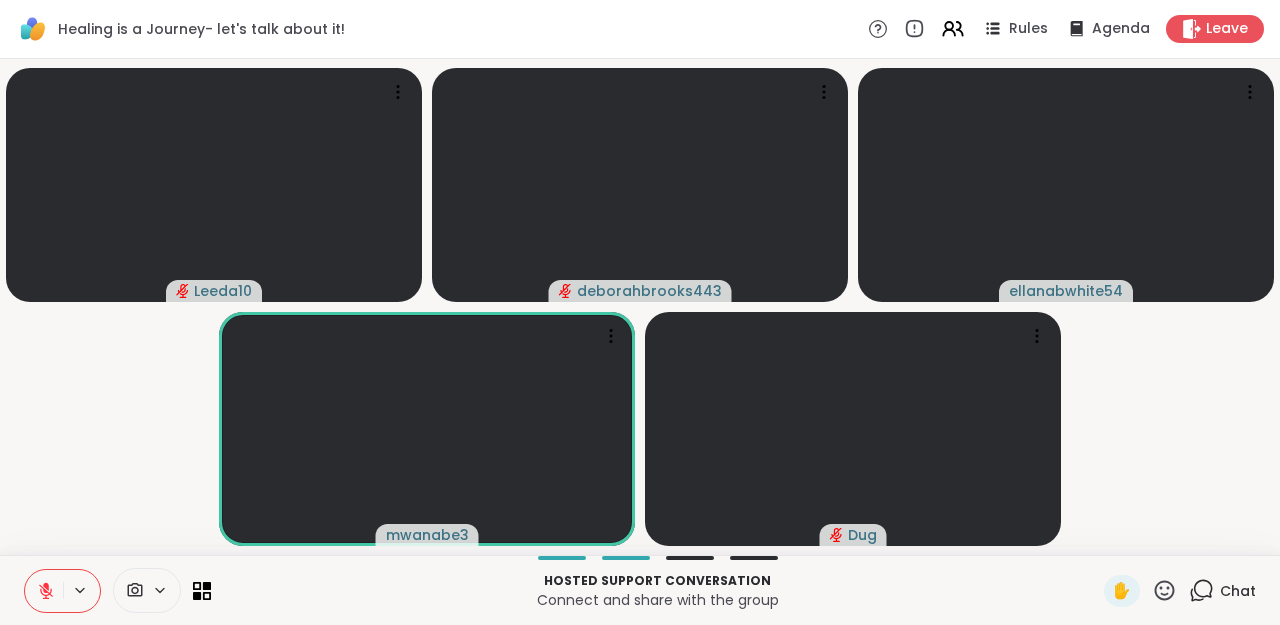 click 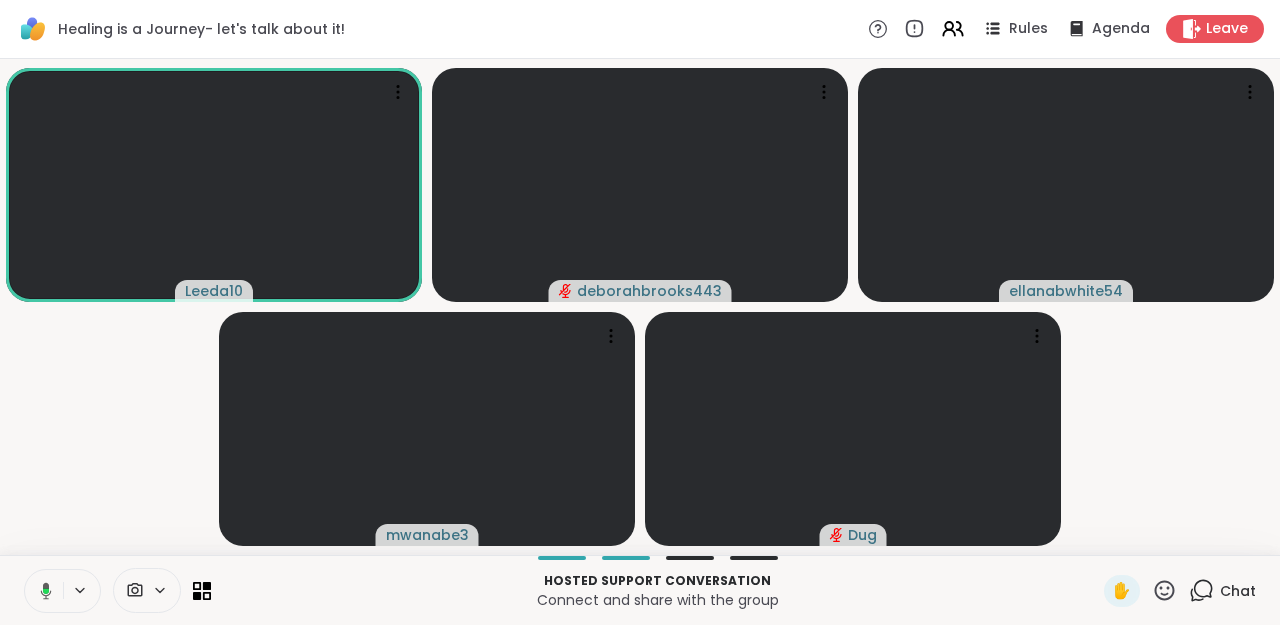 click 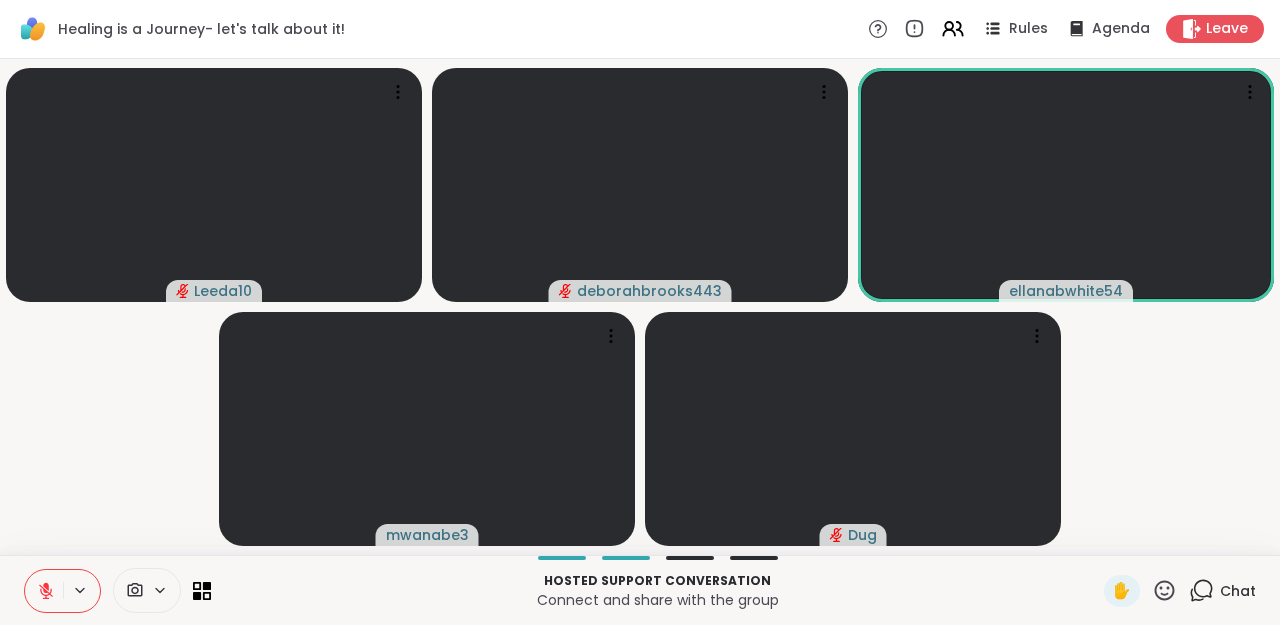 click 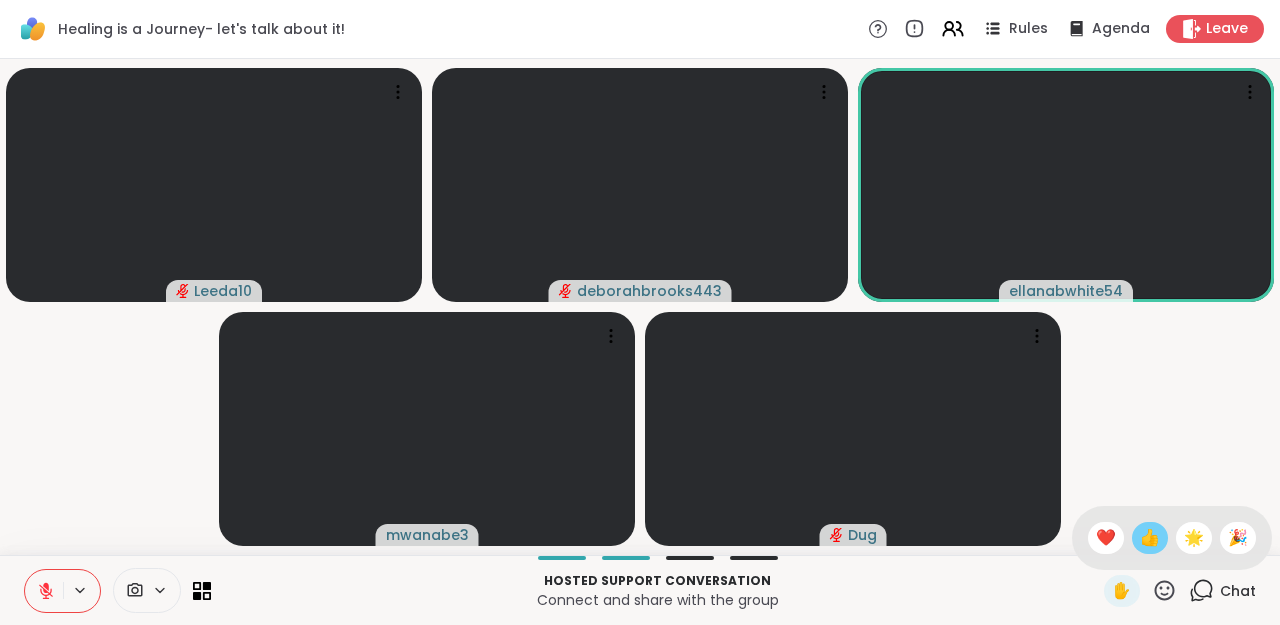 click on "👍" at bounding box center (1150, 538) 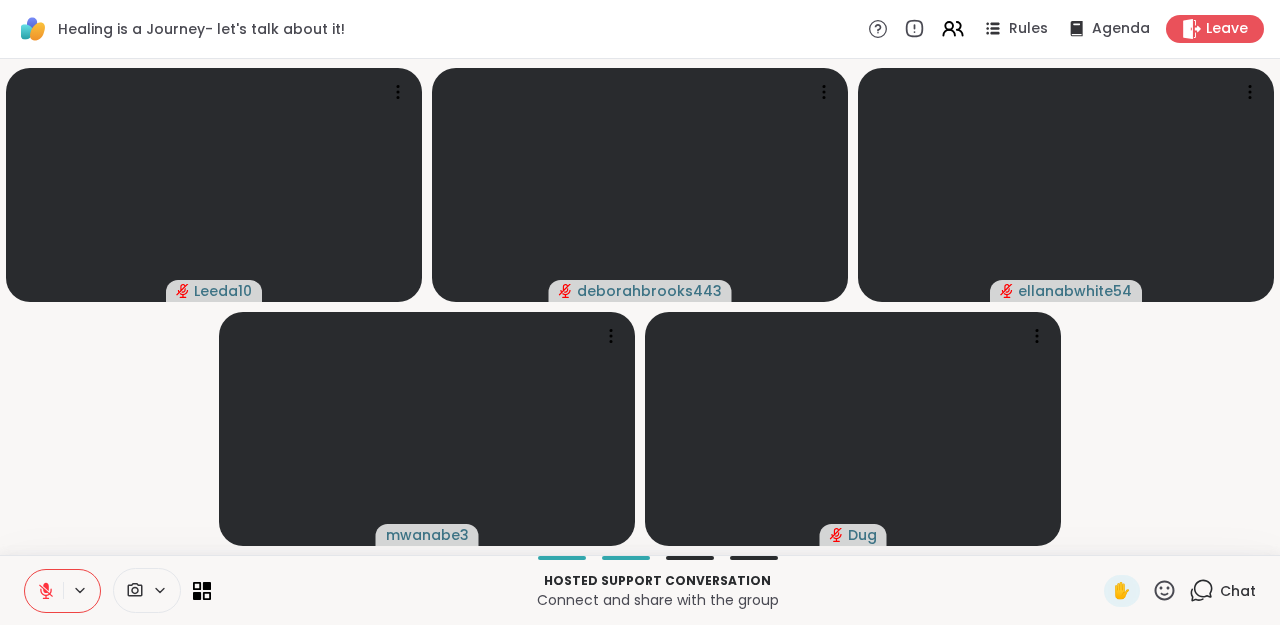 click at bounding box center (44, 591) 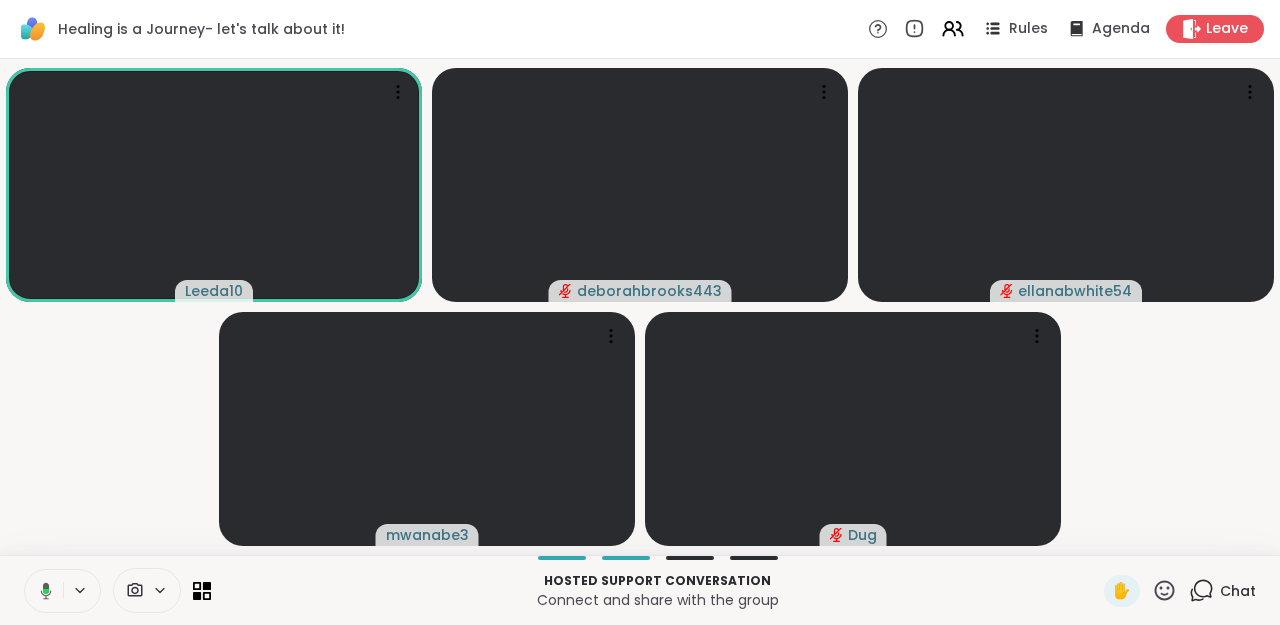 click at bounding box center [42, 591] 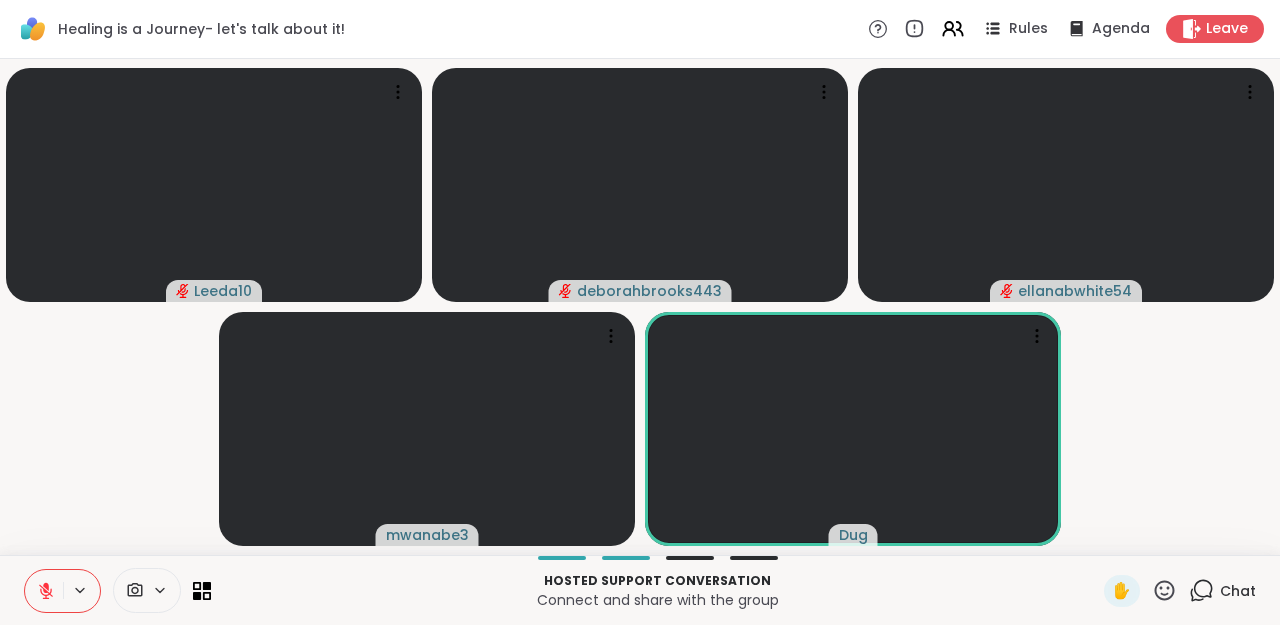 click 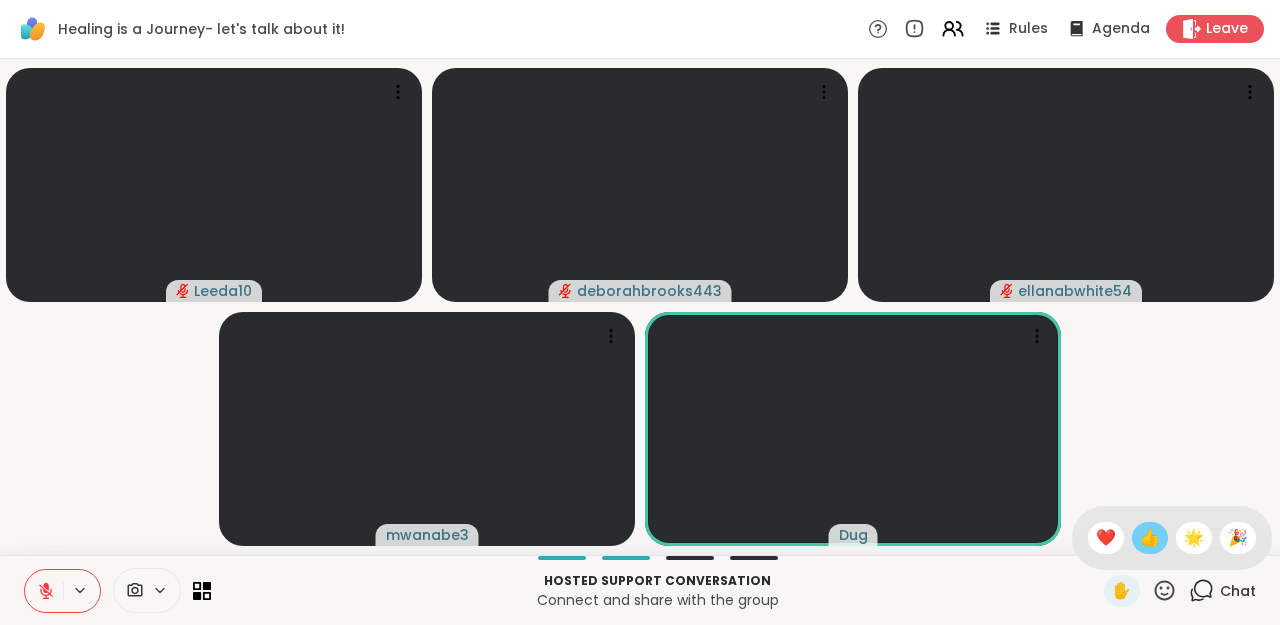 click on "👍" at bounding box center (1150, 538) 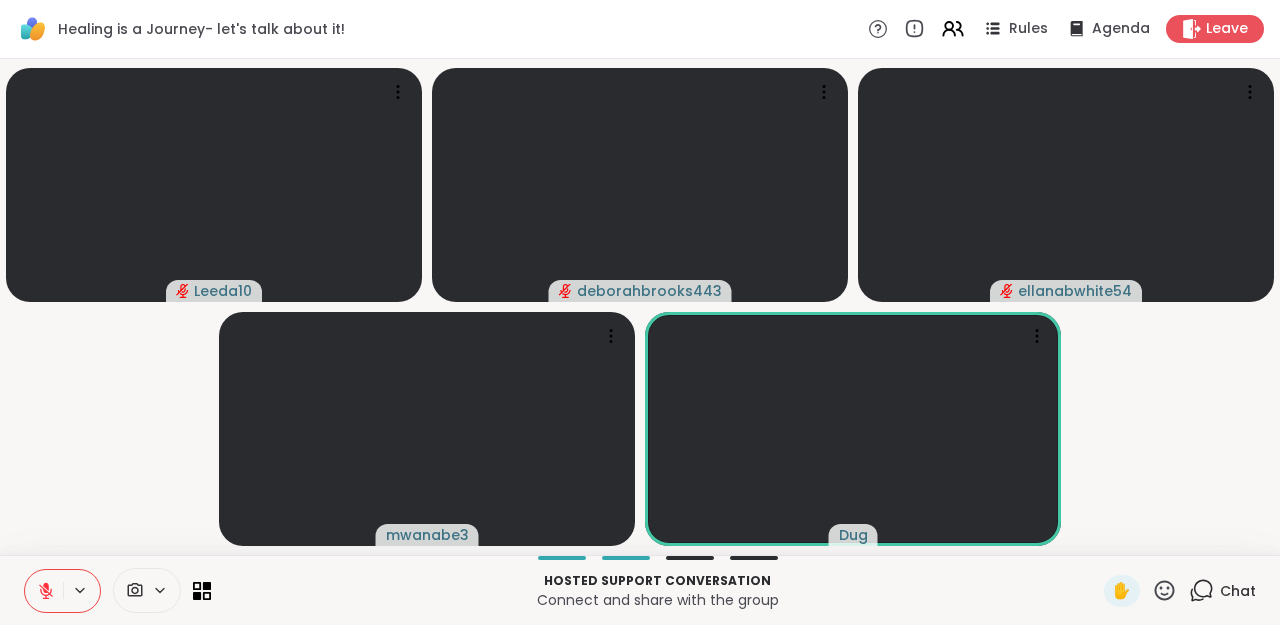 click 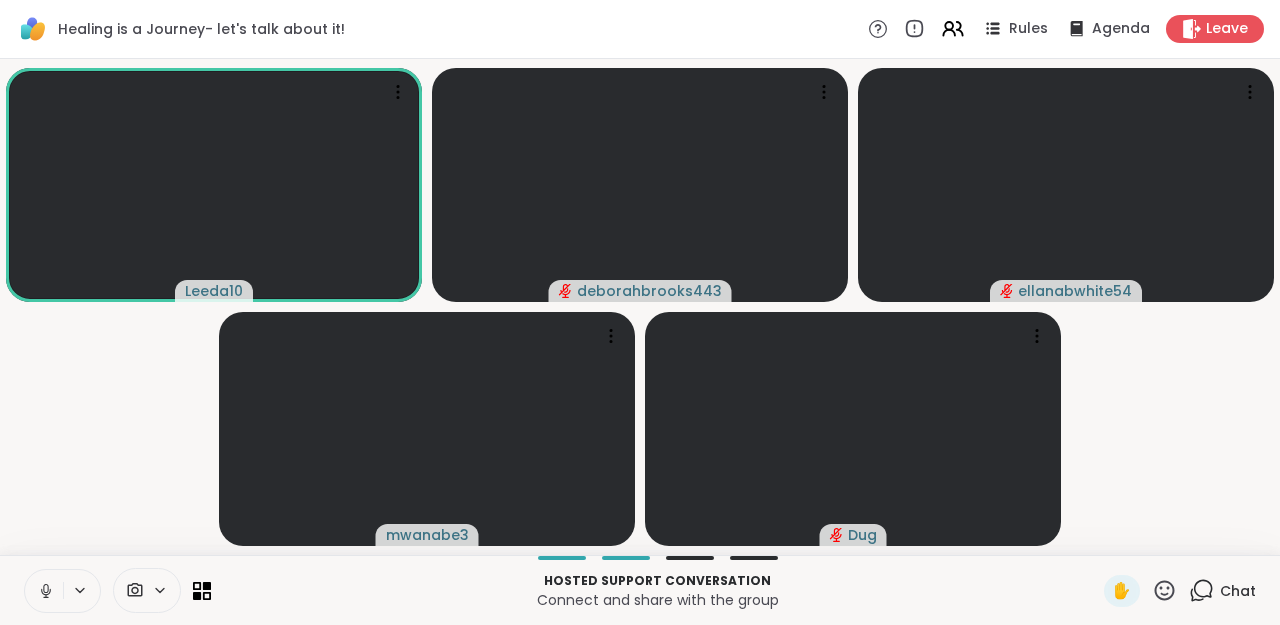 click at bounding box center (44, 591) 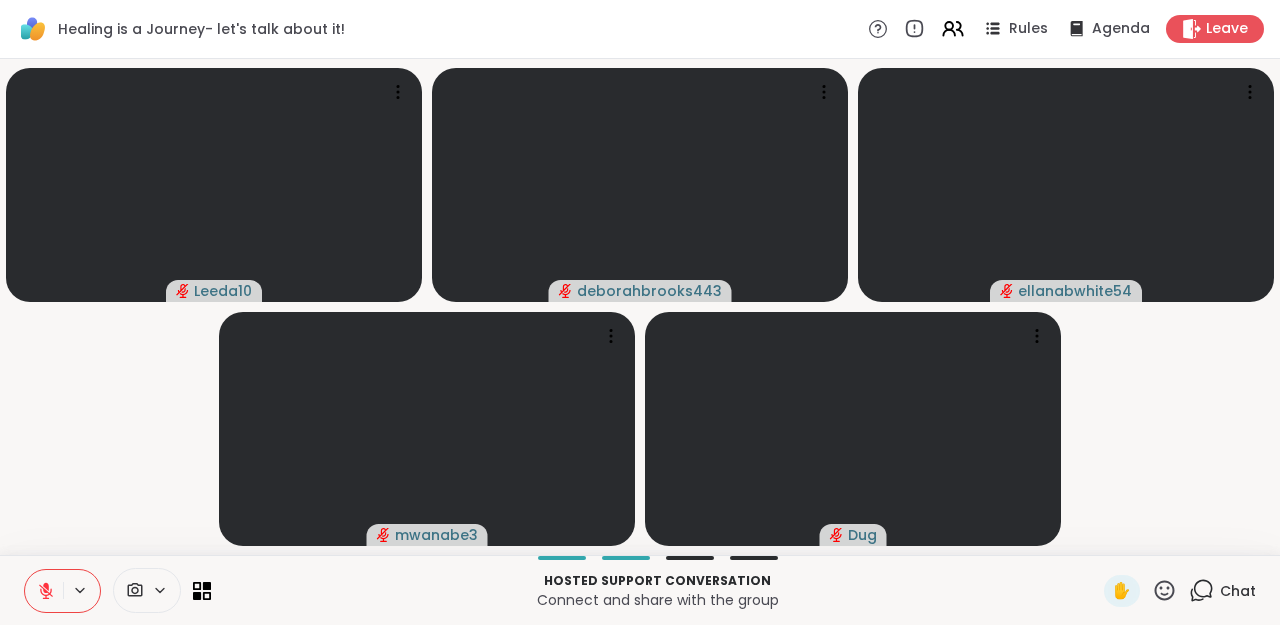 click 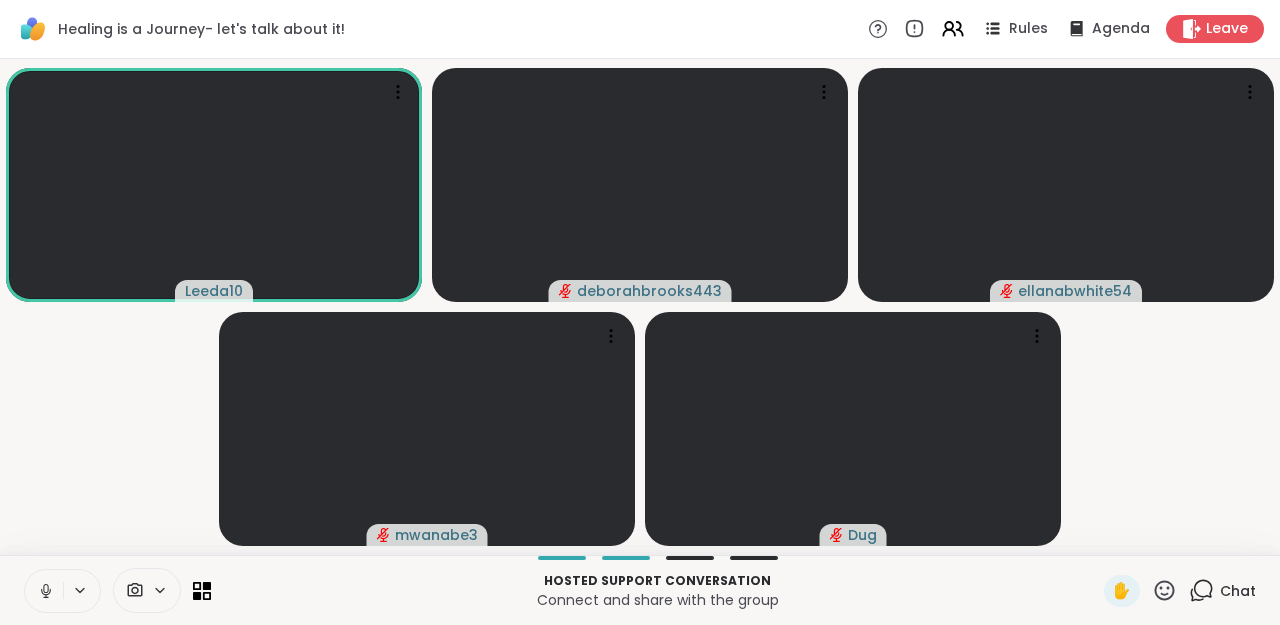 click 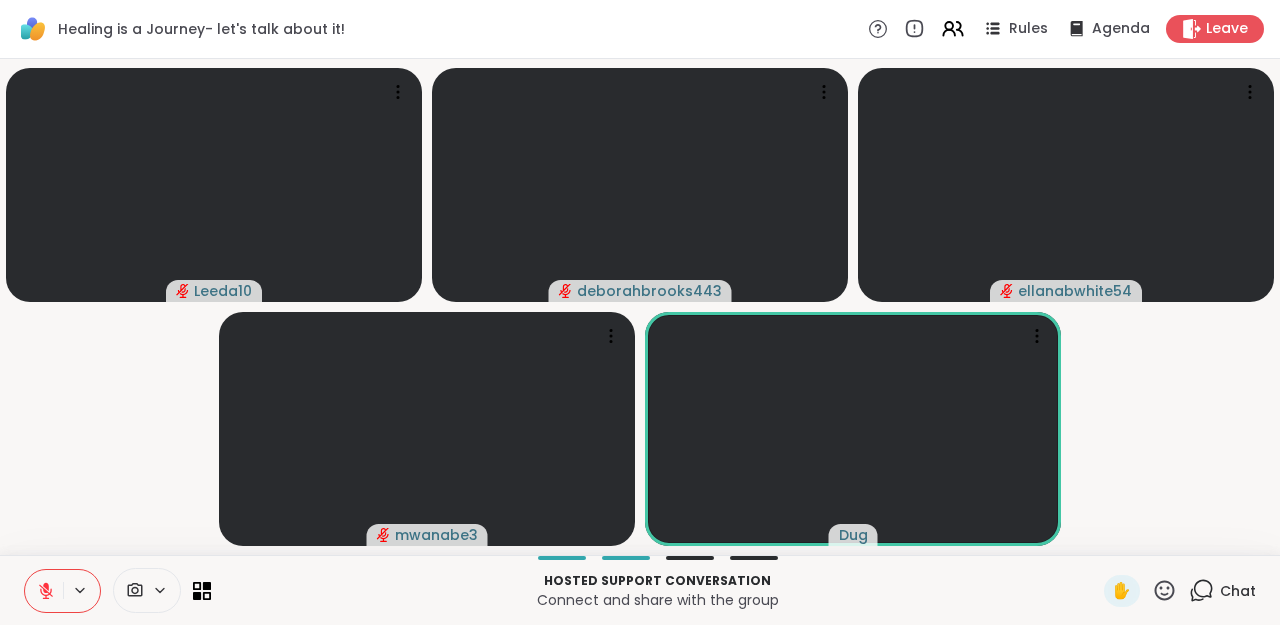 click 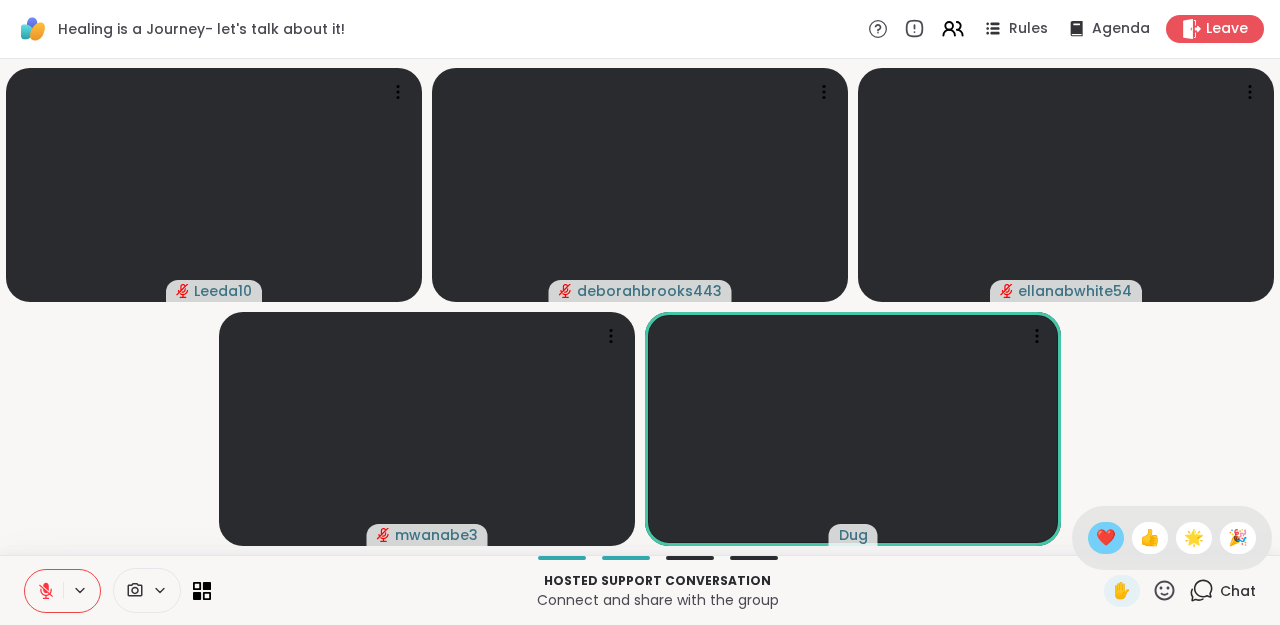 click on "❤️" at bounding box center [1106, 538] 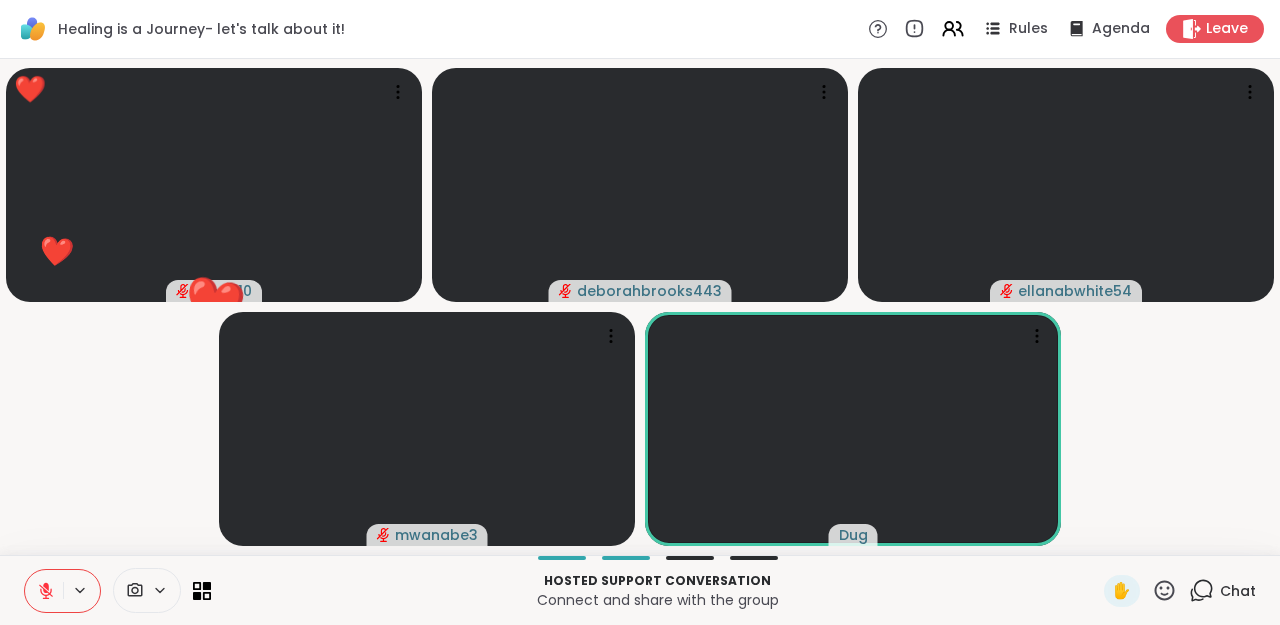 click at bounding box center [44, 591] 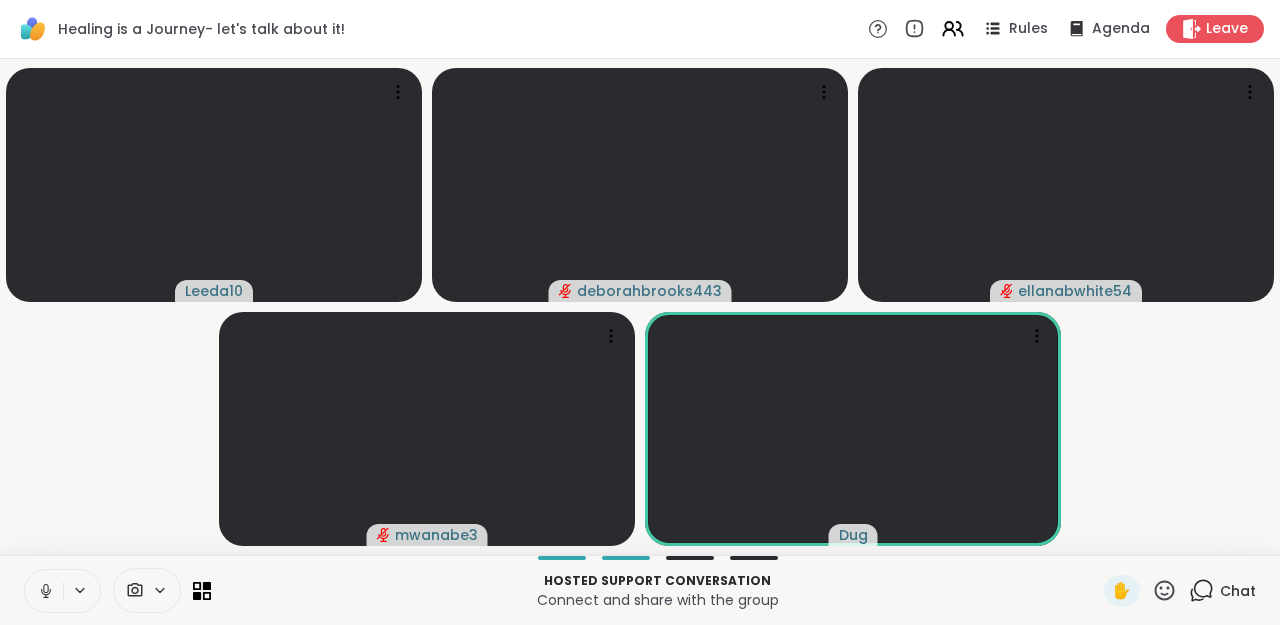 click 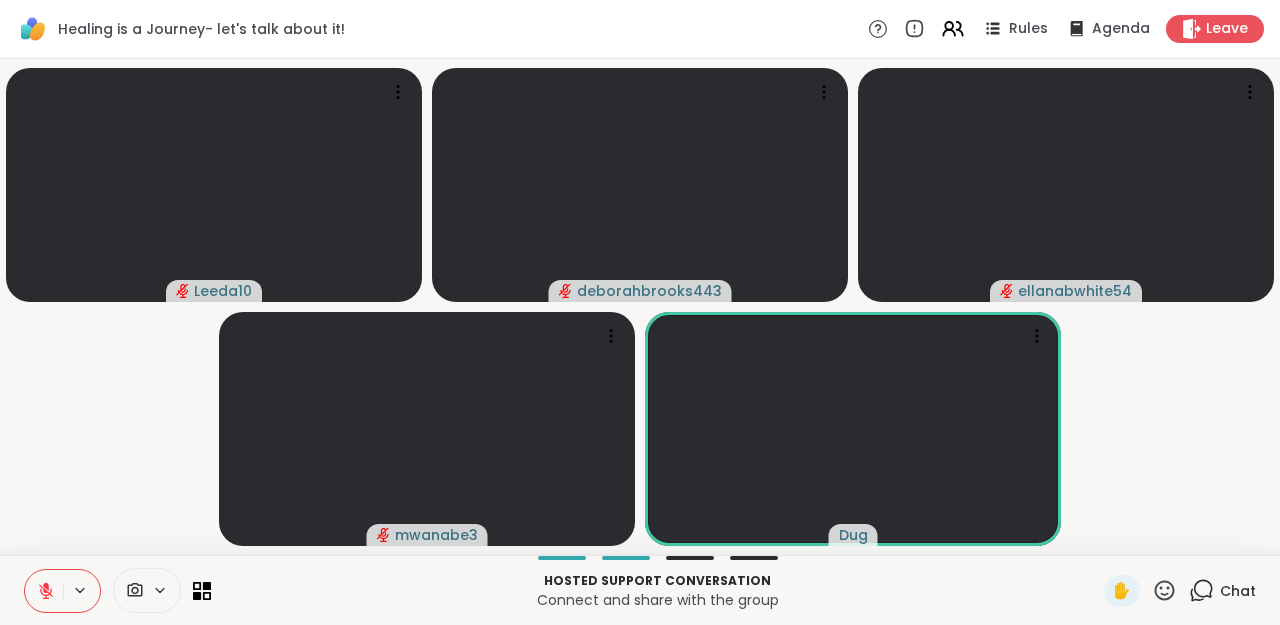 click 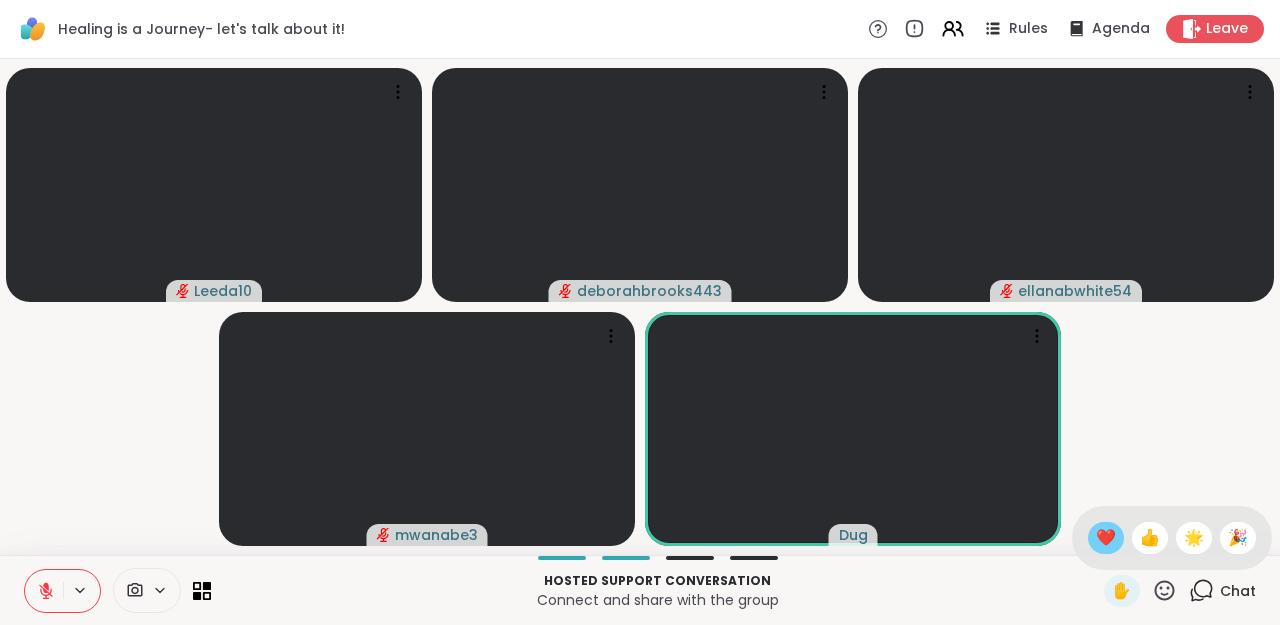 click on "❤️" at bounding box center (1106, 538) 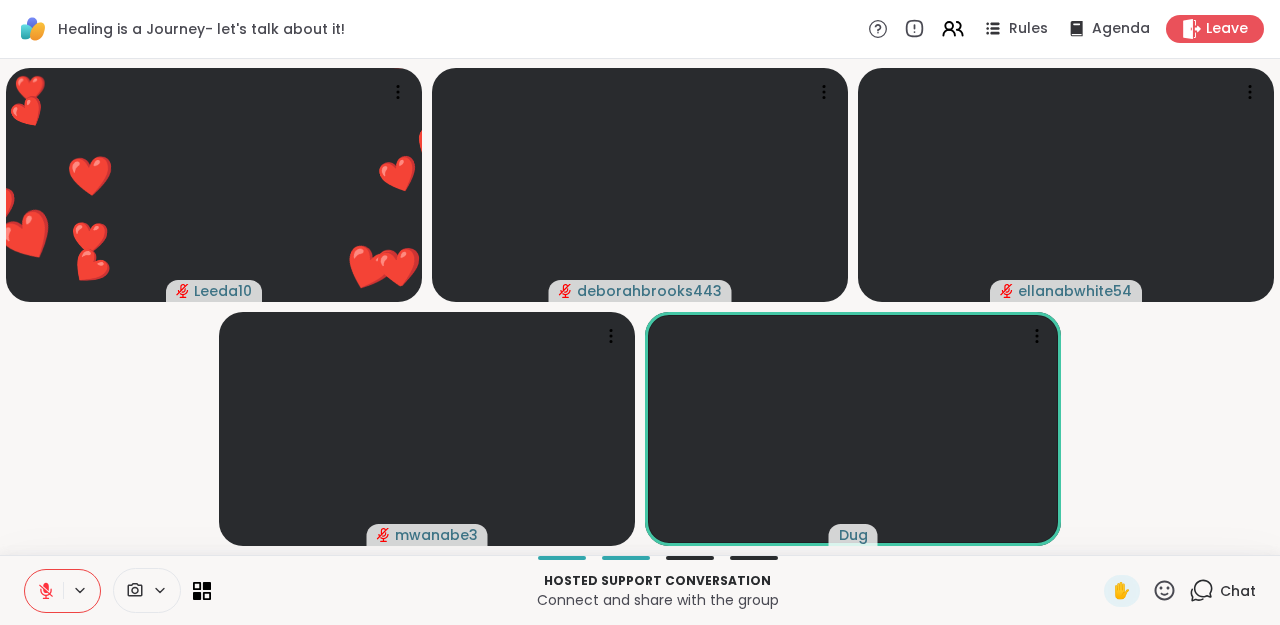 click 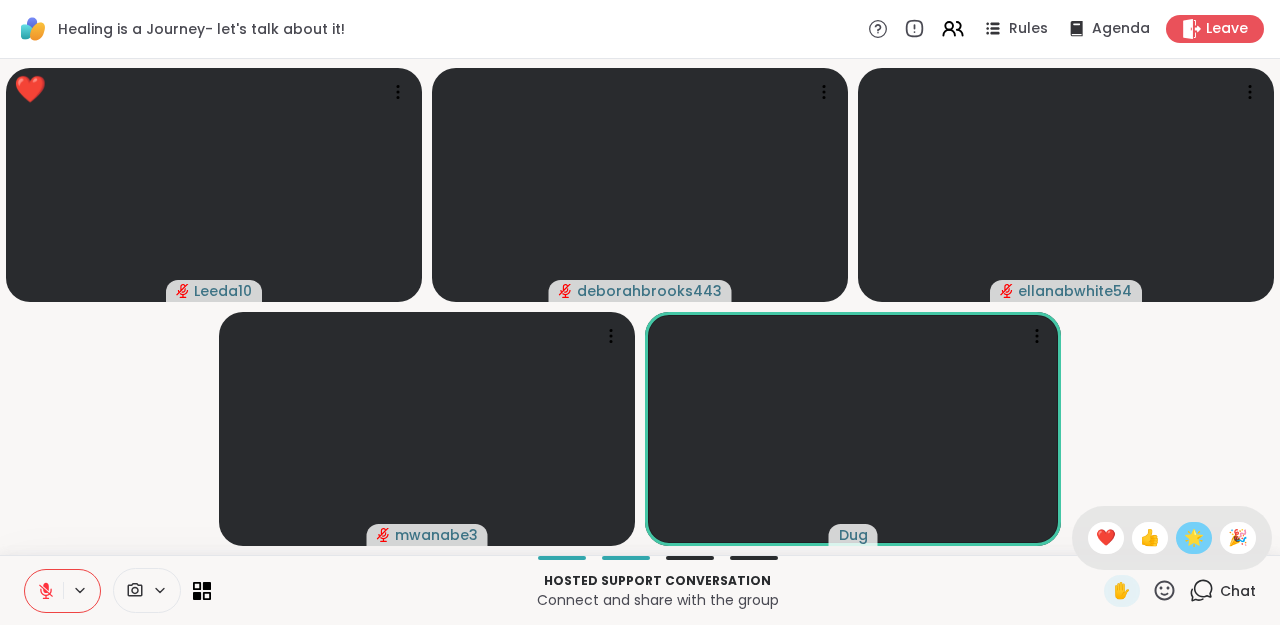 click on "🌟" at bounding box center [1194, 538] 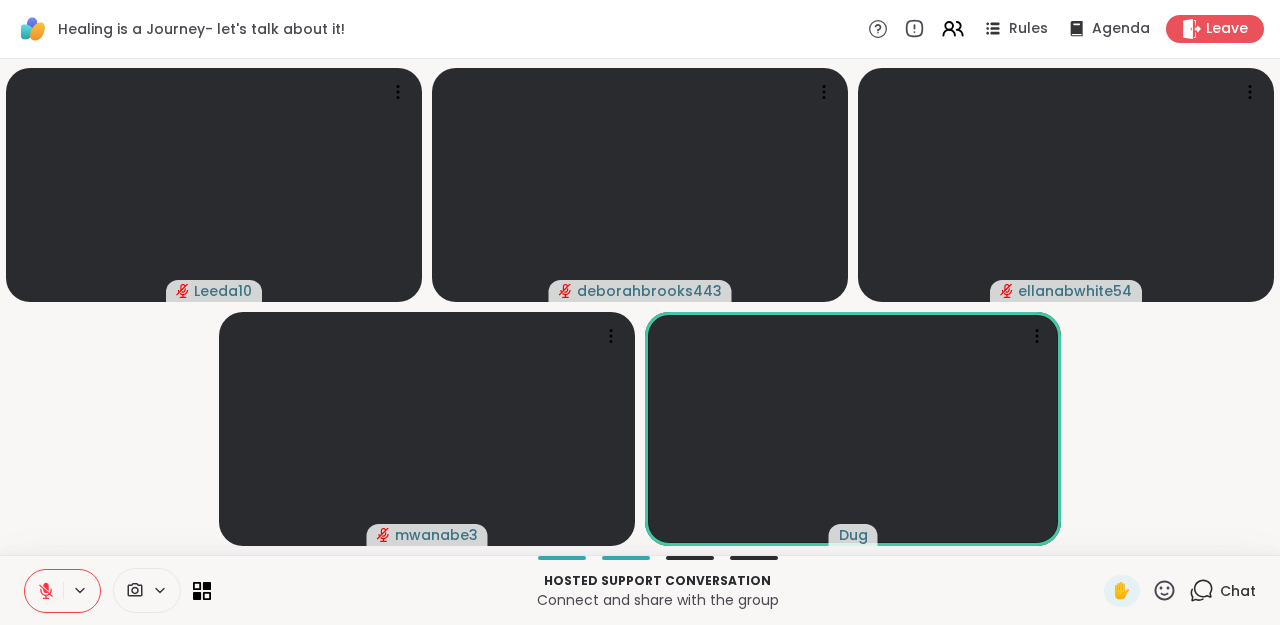 click 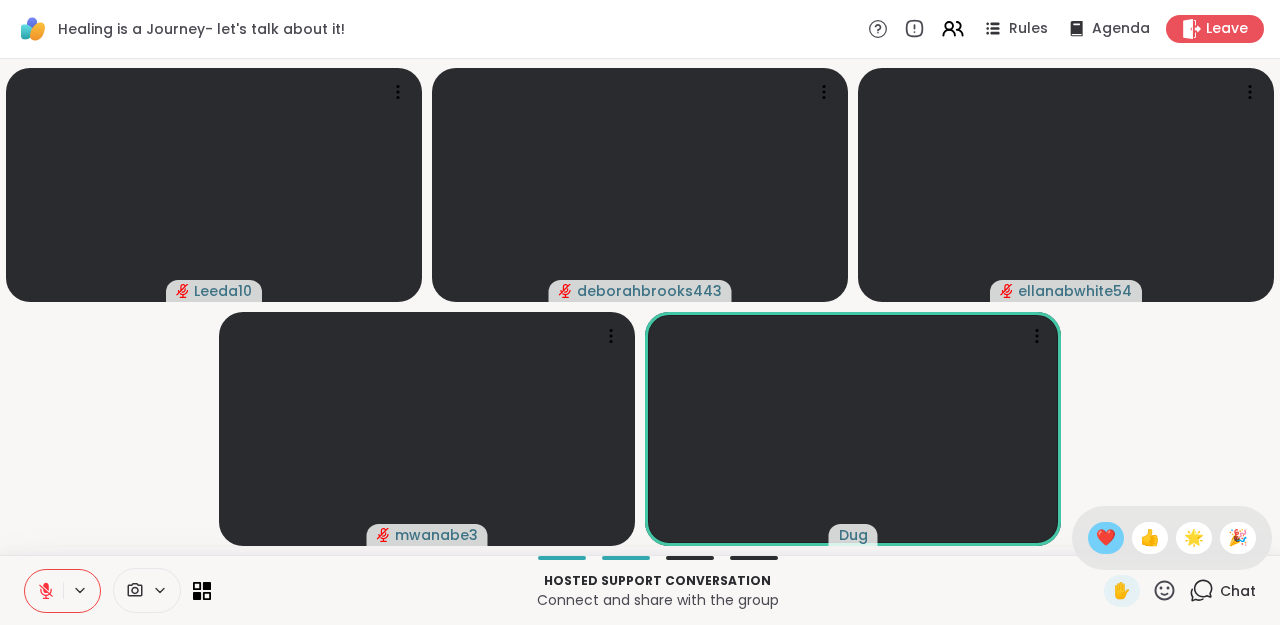 click on "❤️" at bounding box center [1106, 538] 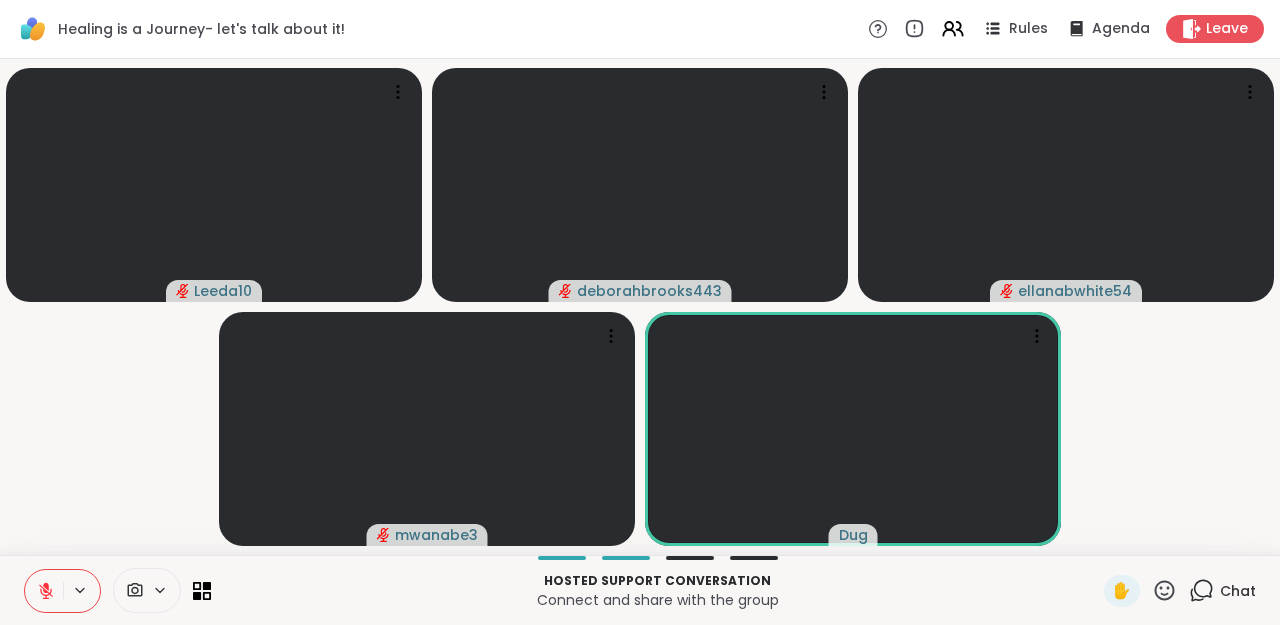 click at bounding box center [44, 591] 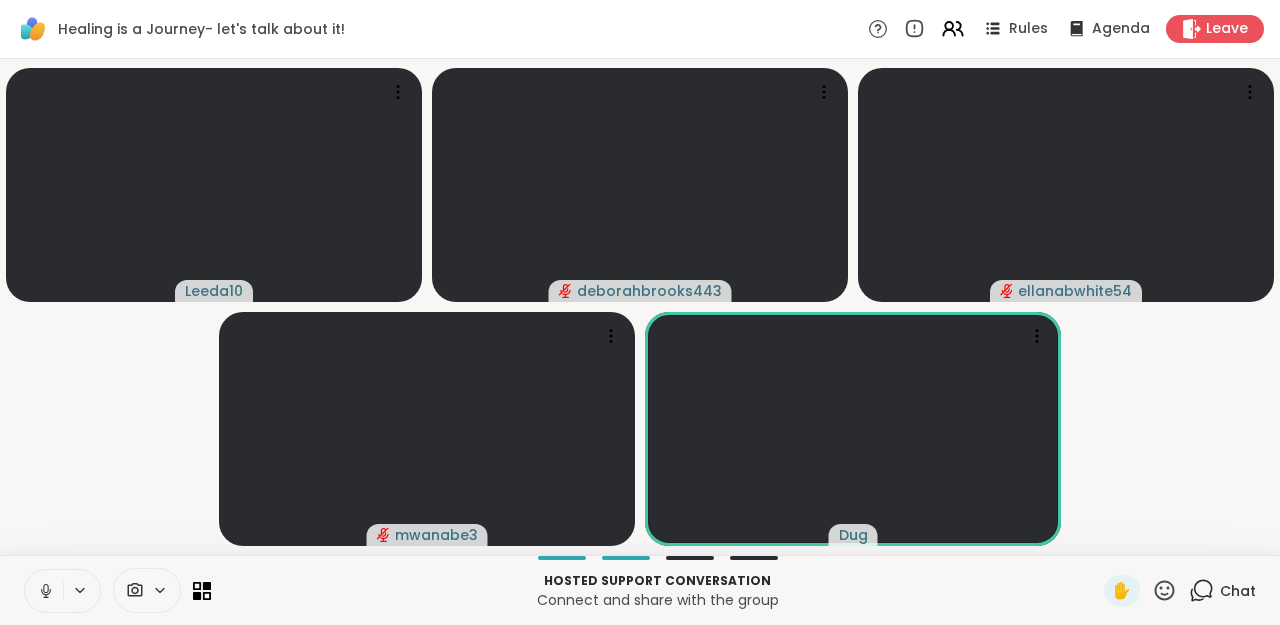 click 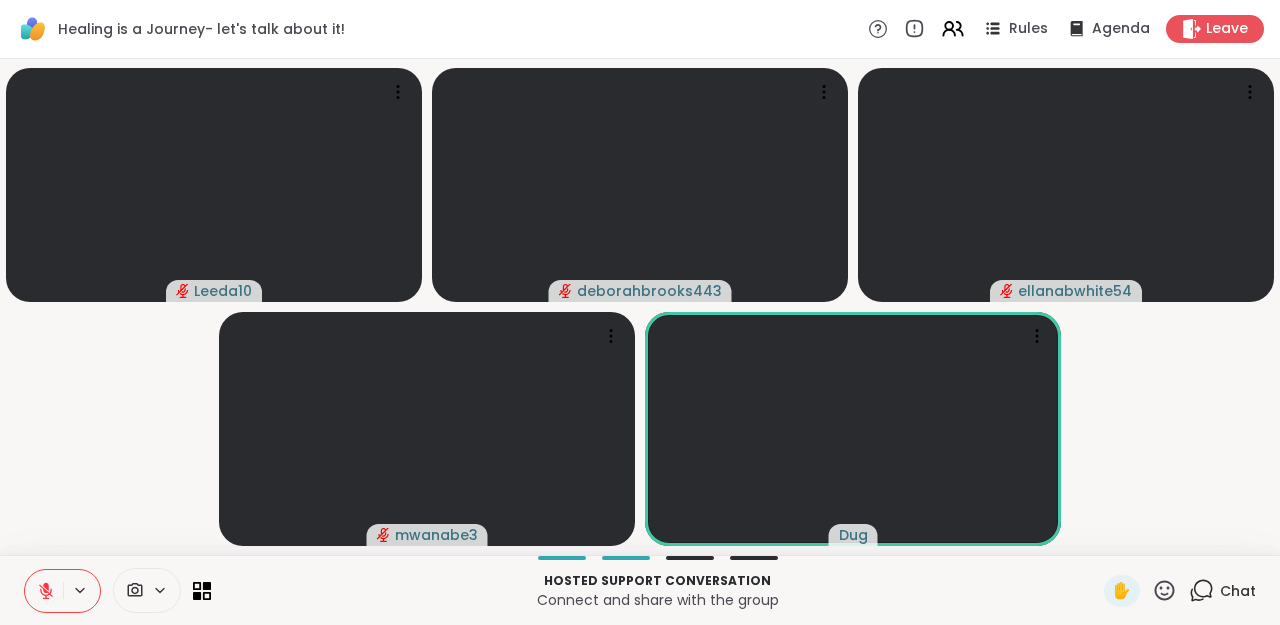 click at bounding box center (117, 590) 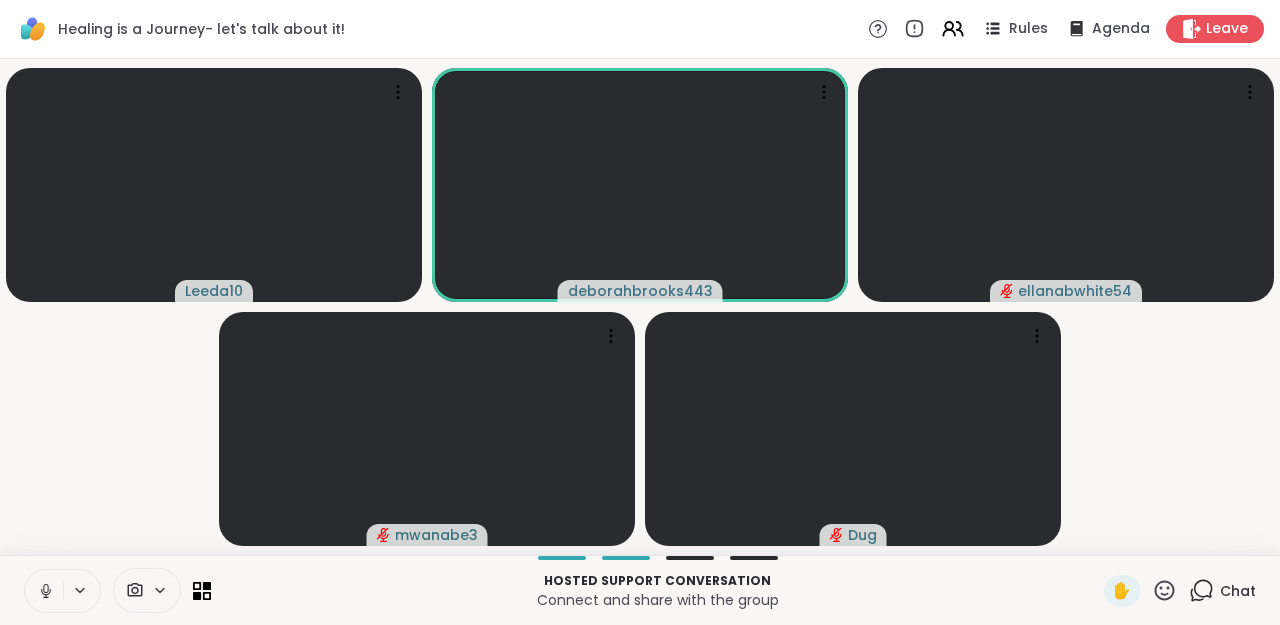 click 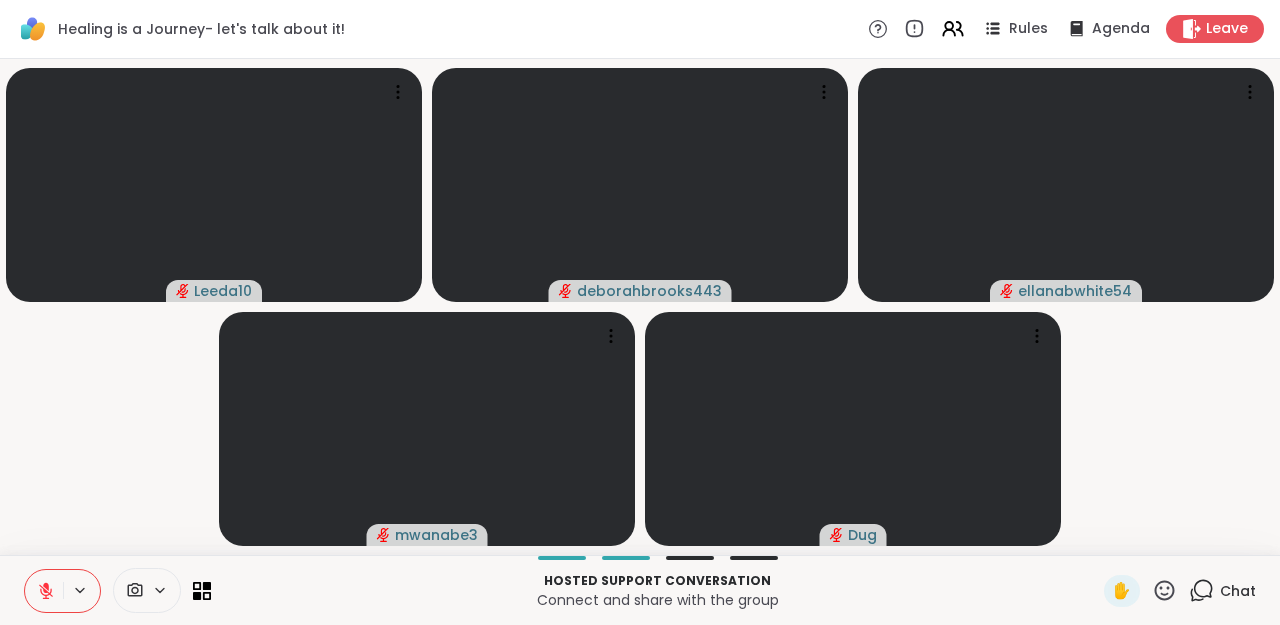 click 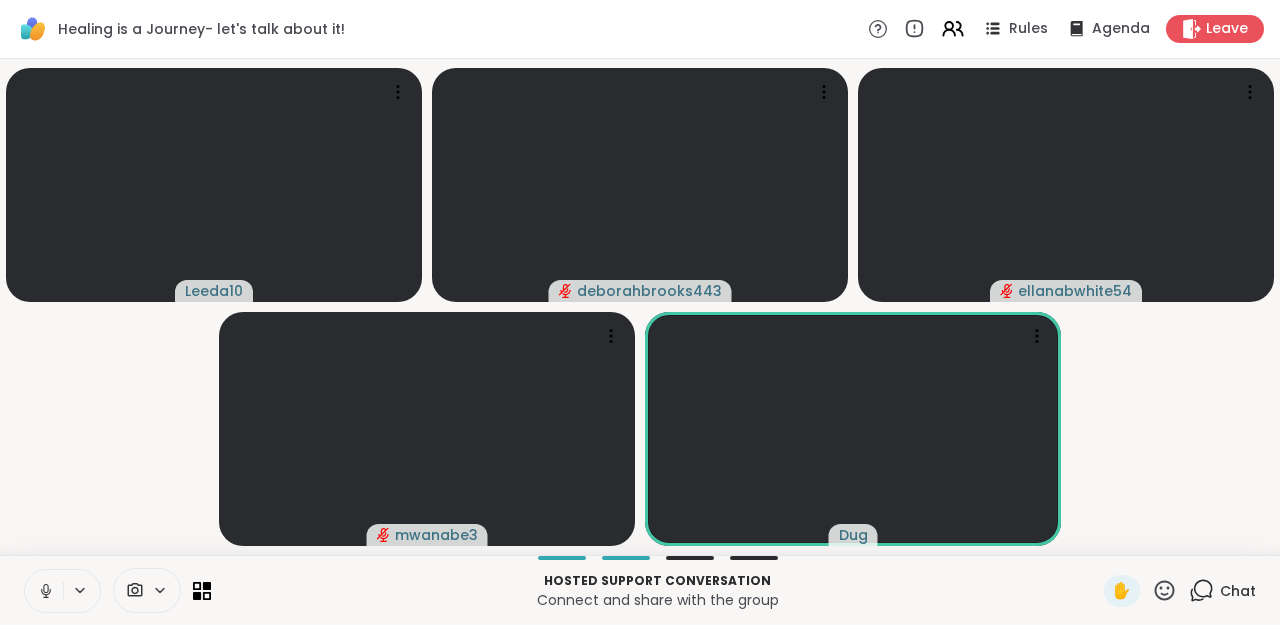 click 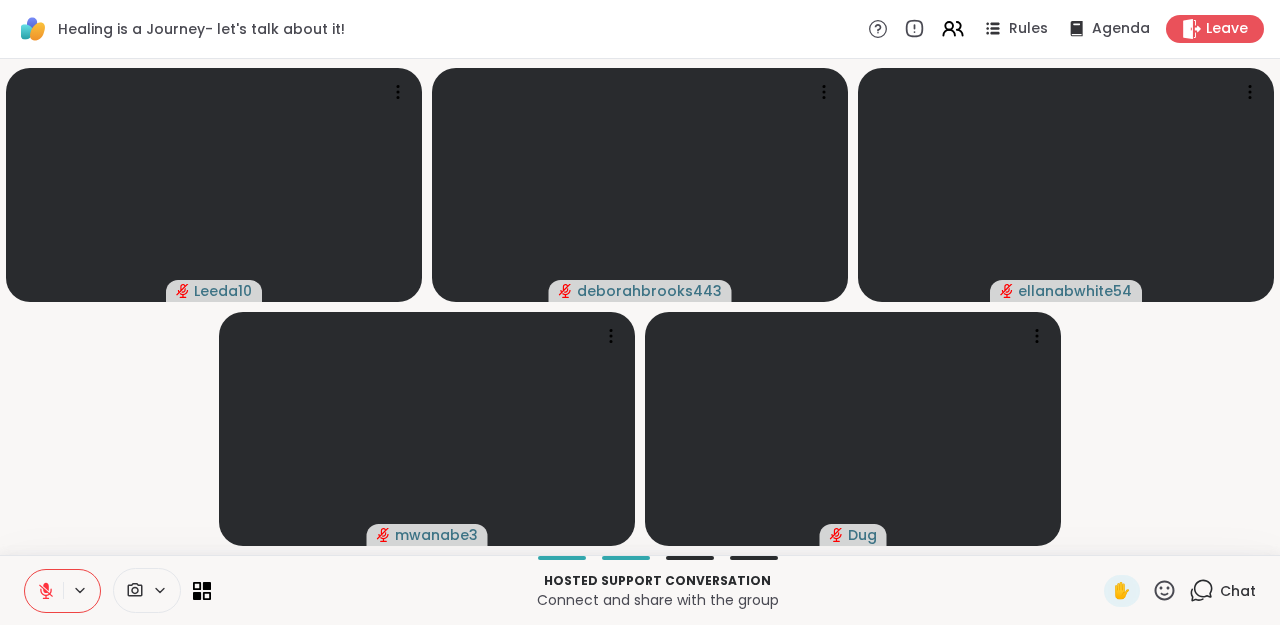 click 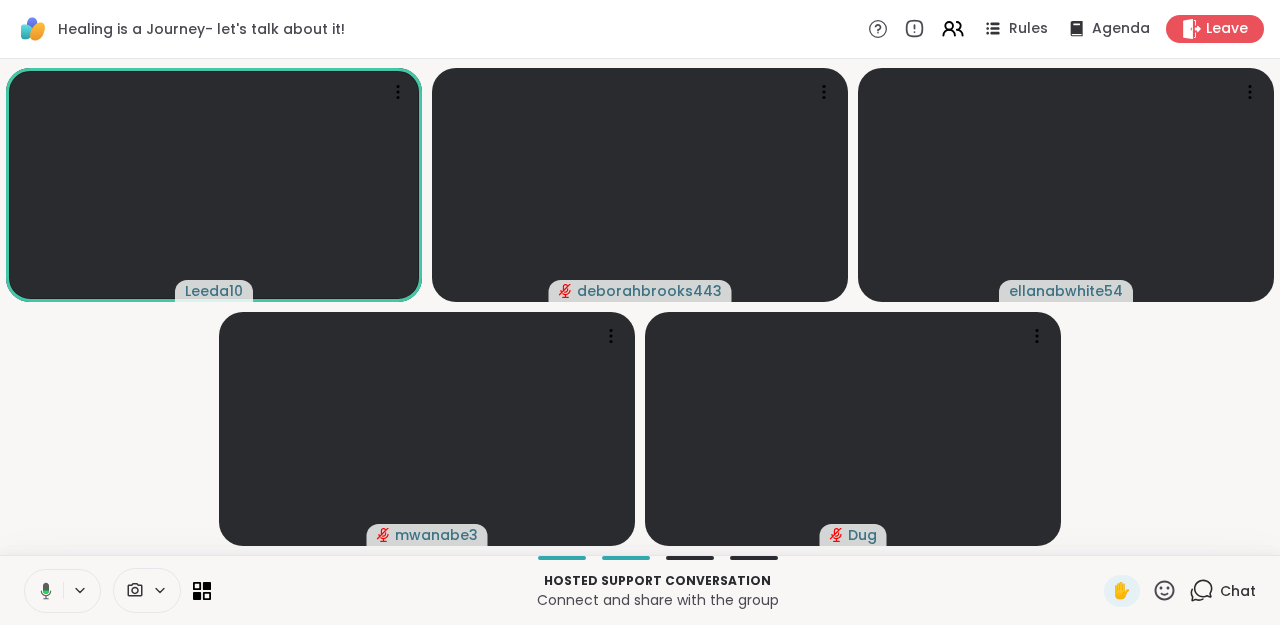 click at bounding box center [42, 591] 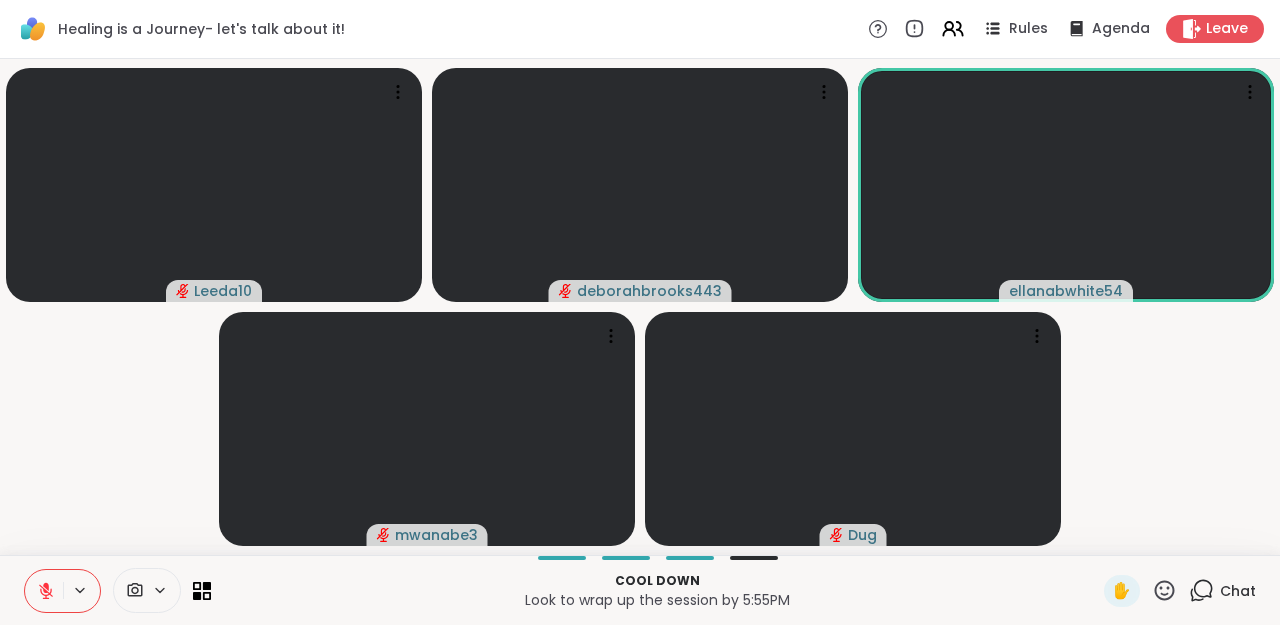 click 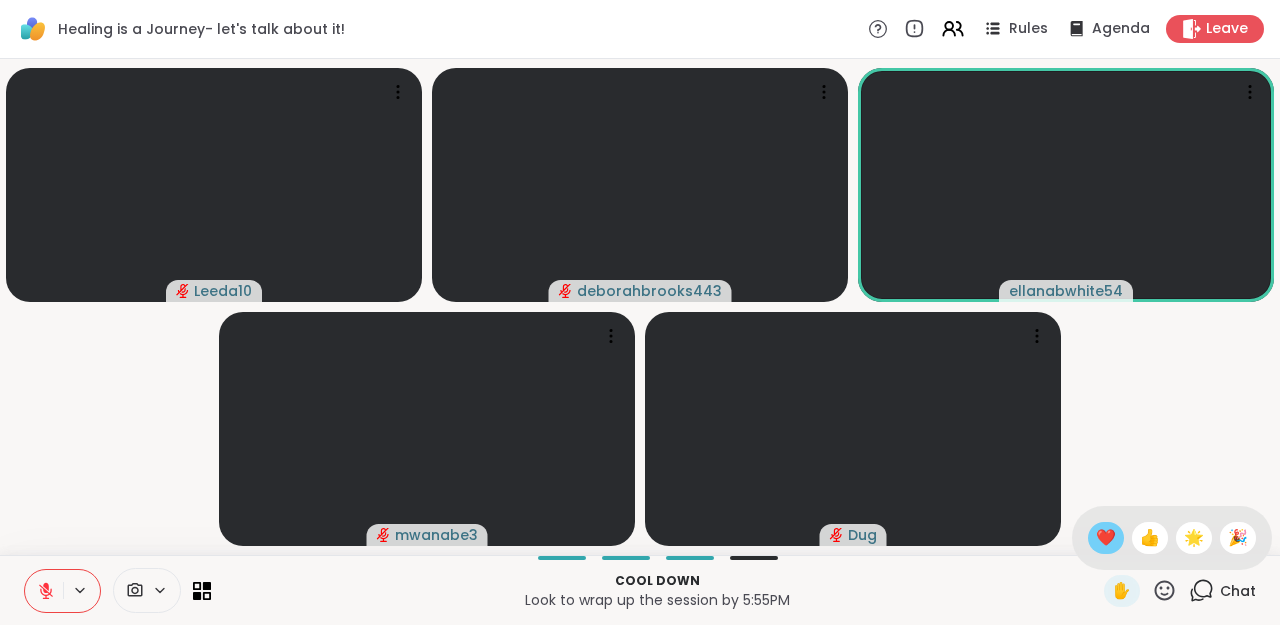 click on "❤️" at bounding box center (1106, 538) 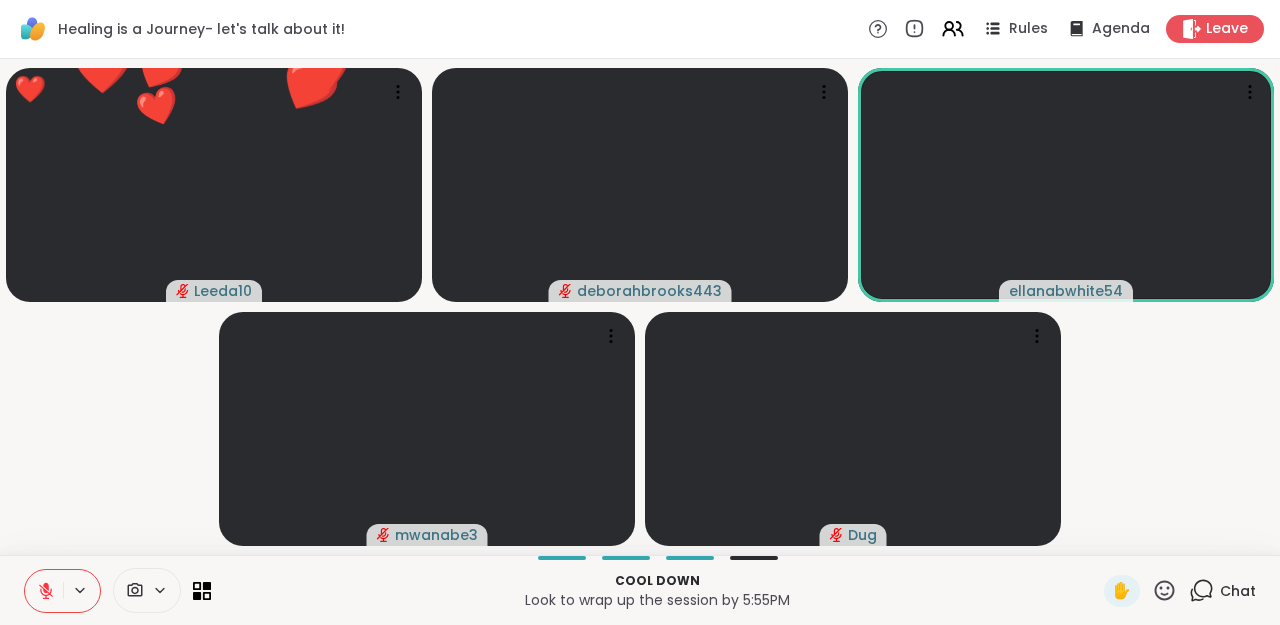 click 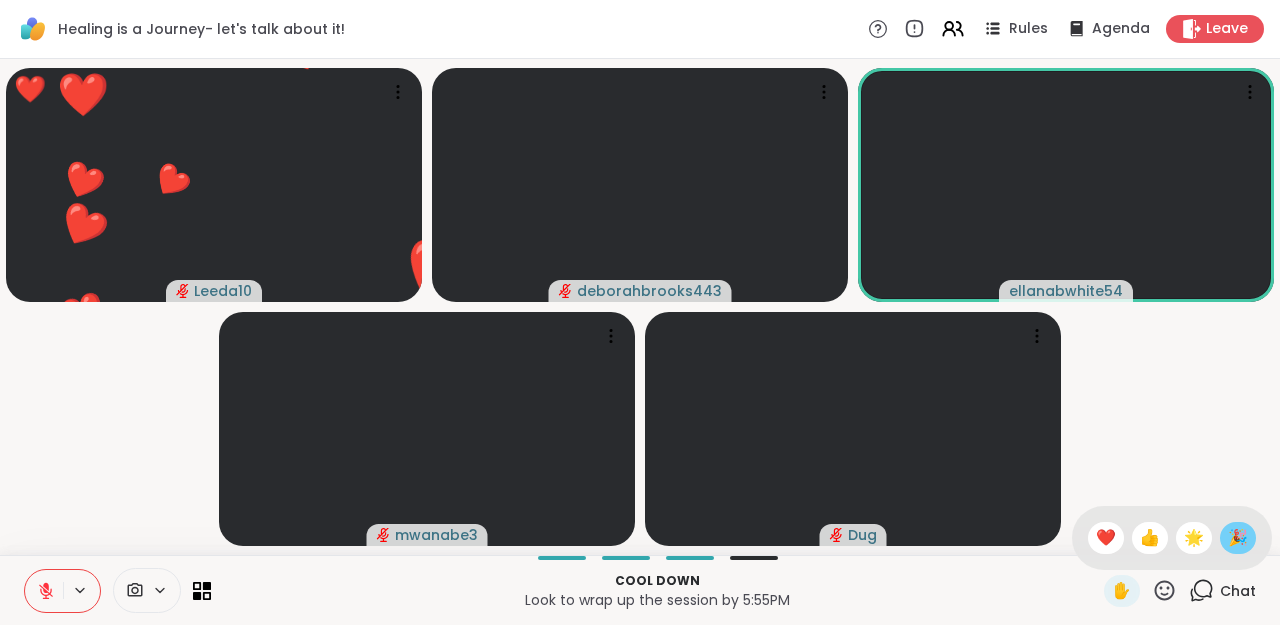 click on "🎉" at bounding box center (1238, 538) 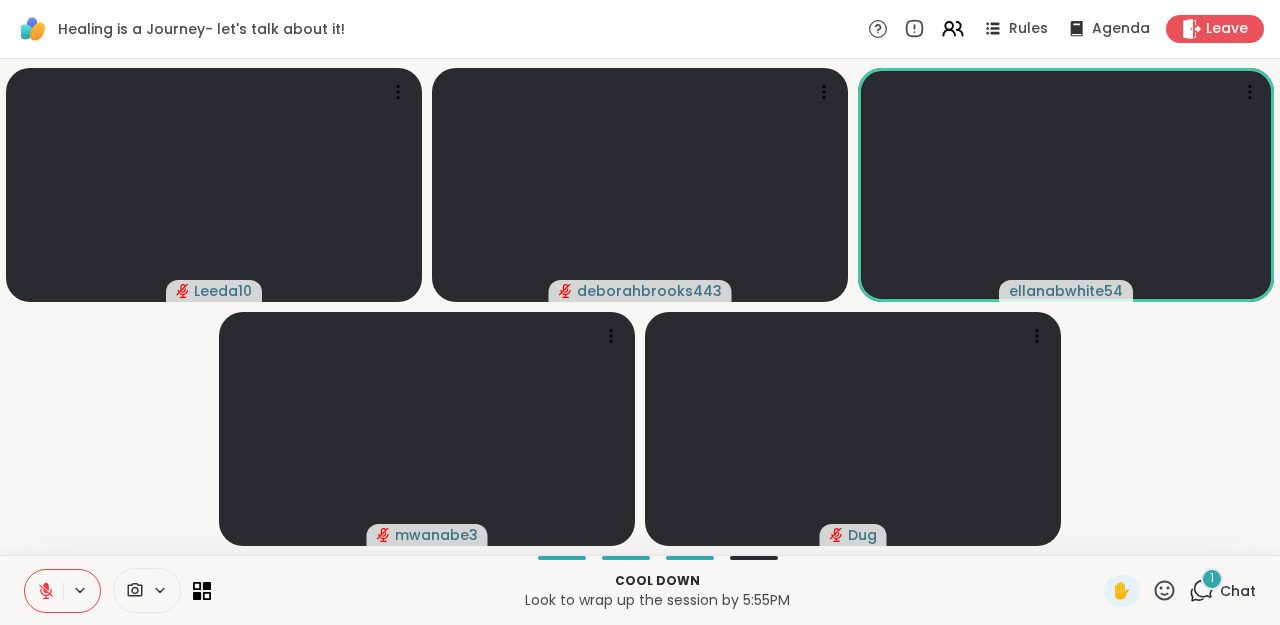 click 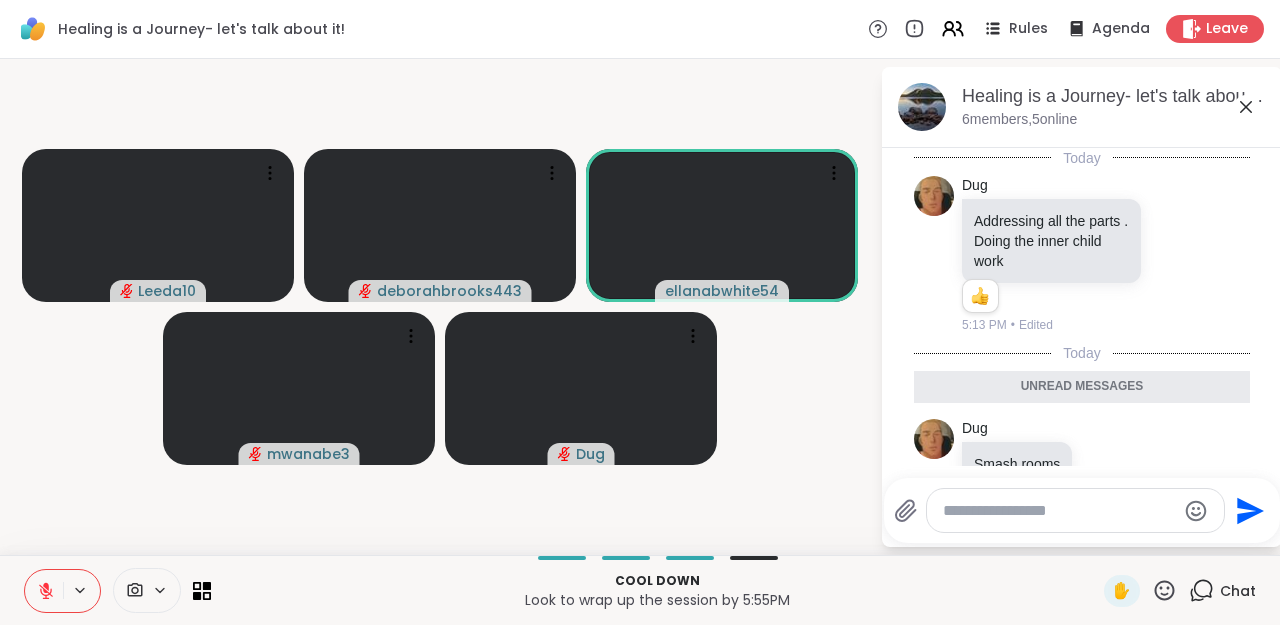 scroll, scrollTop: 51, scrollLeft: 0, axis: vertical 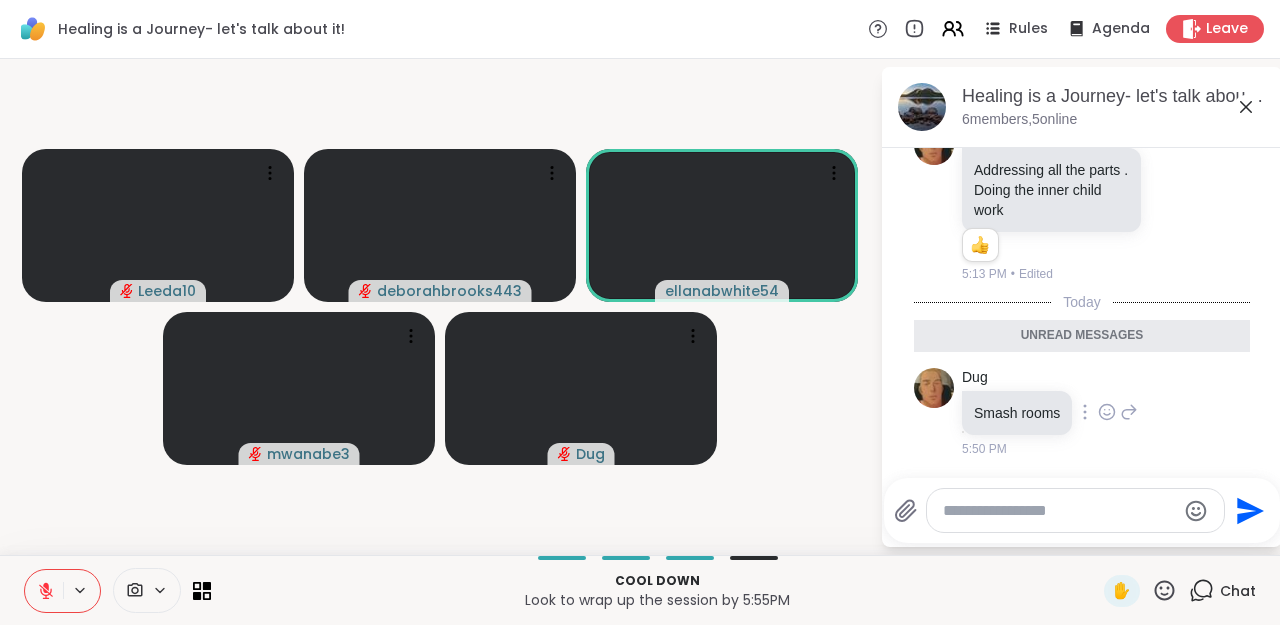 click 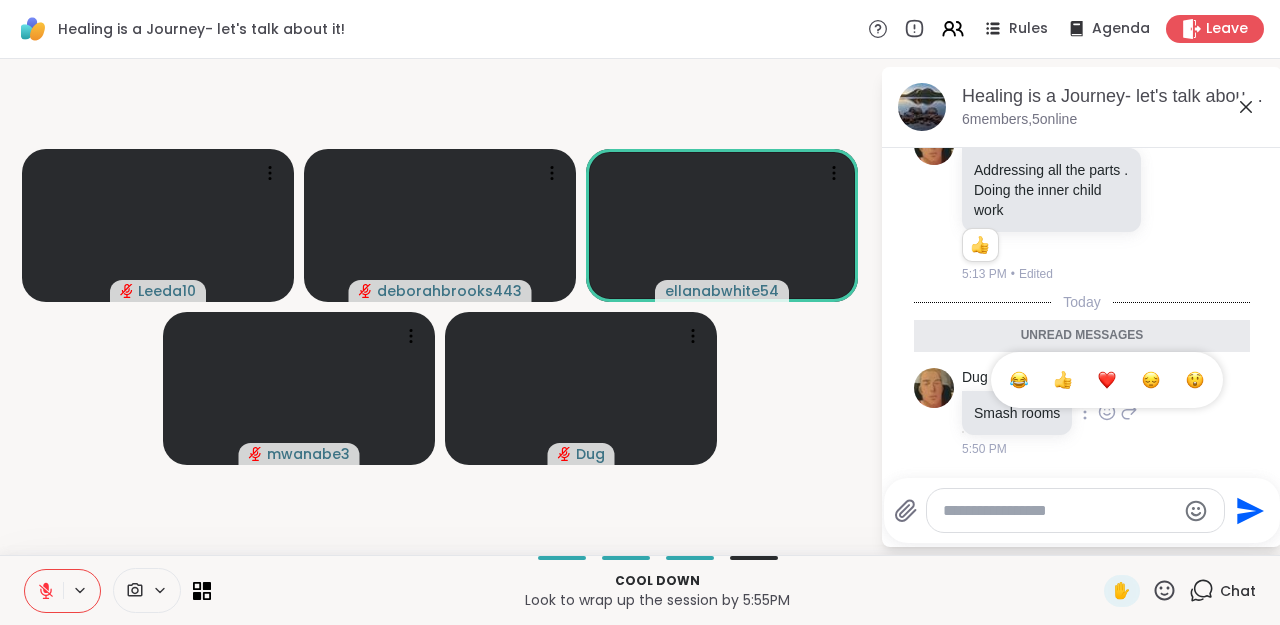 click at bounding box center [1107, 380] 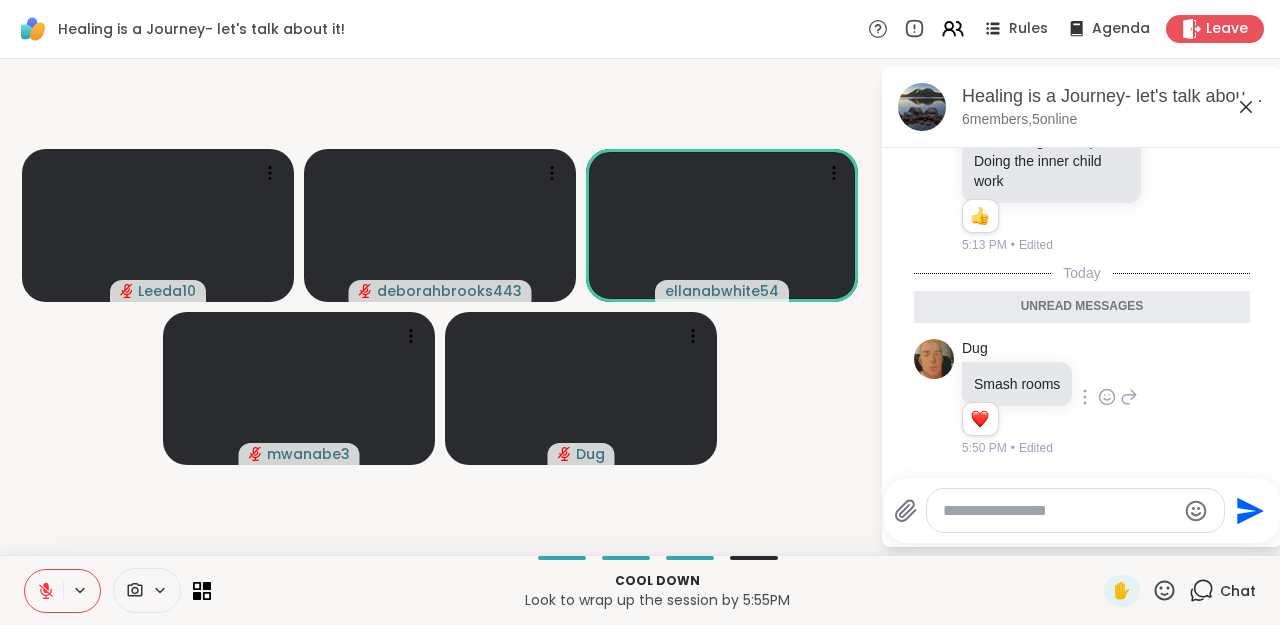 click 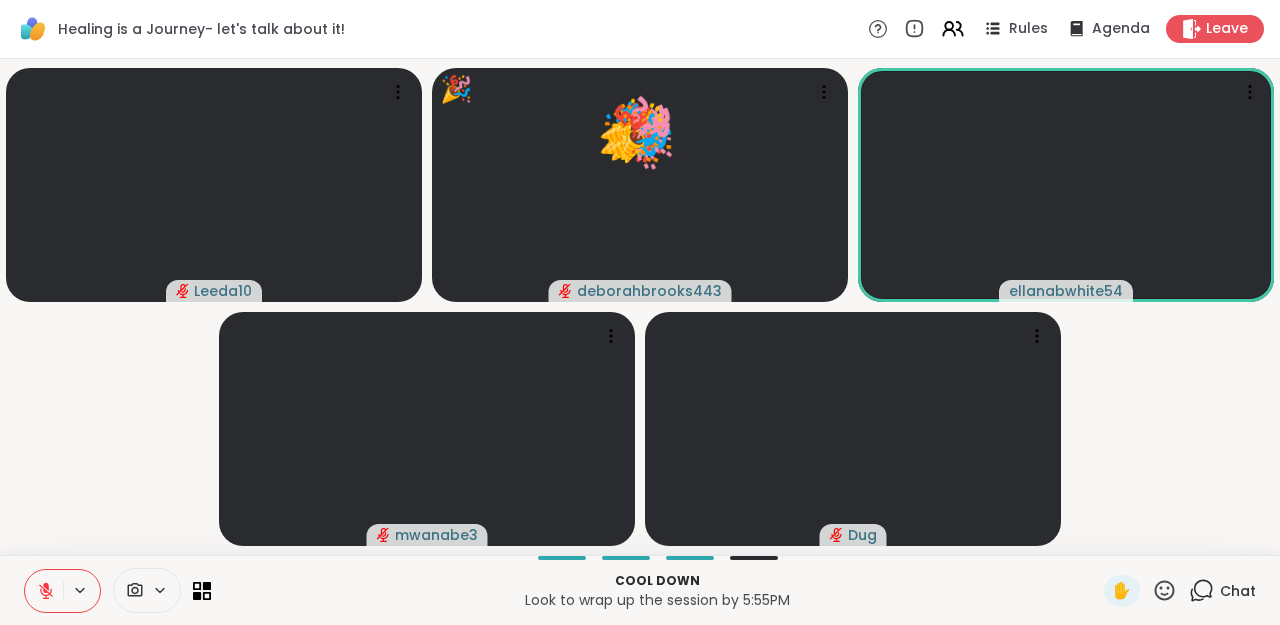 click 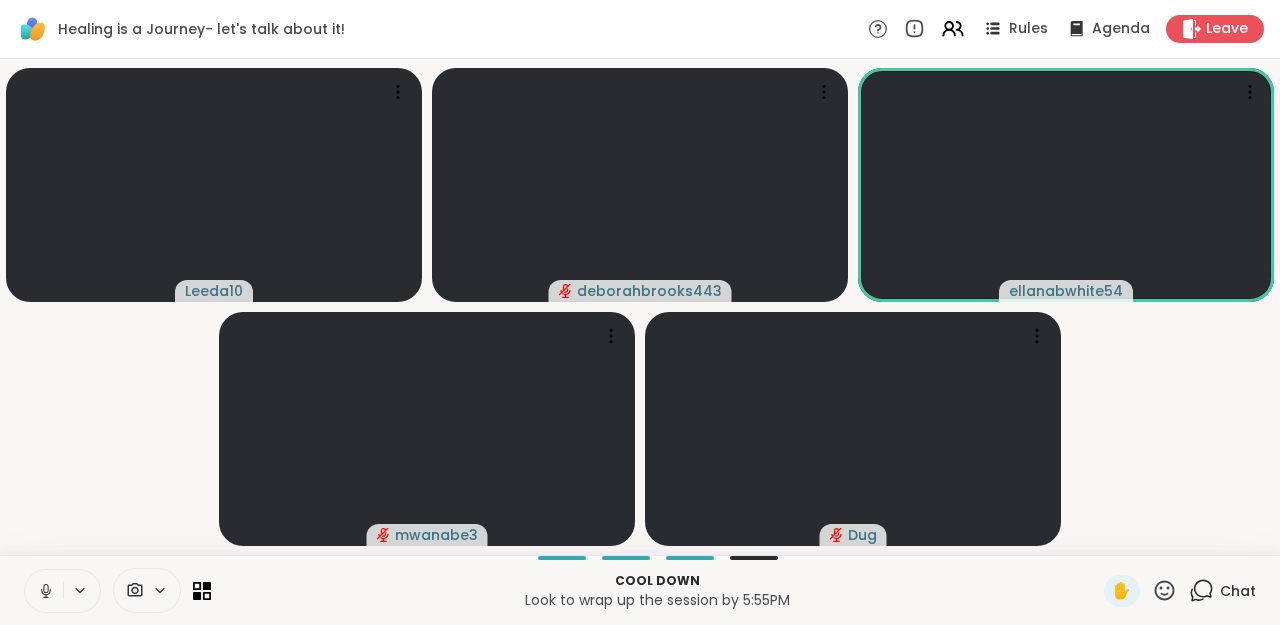 click 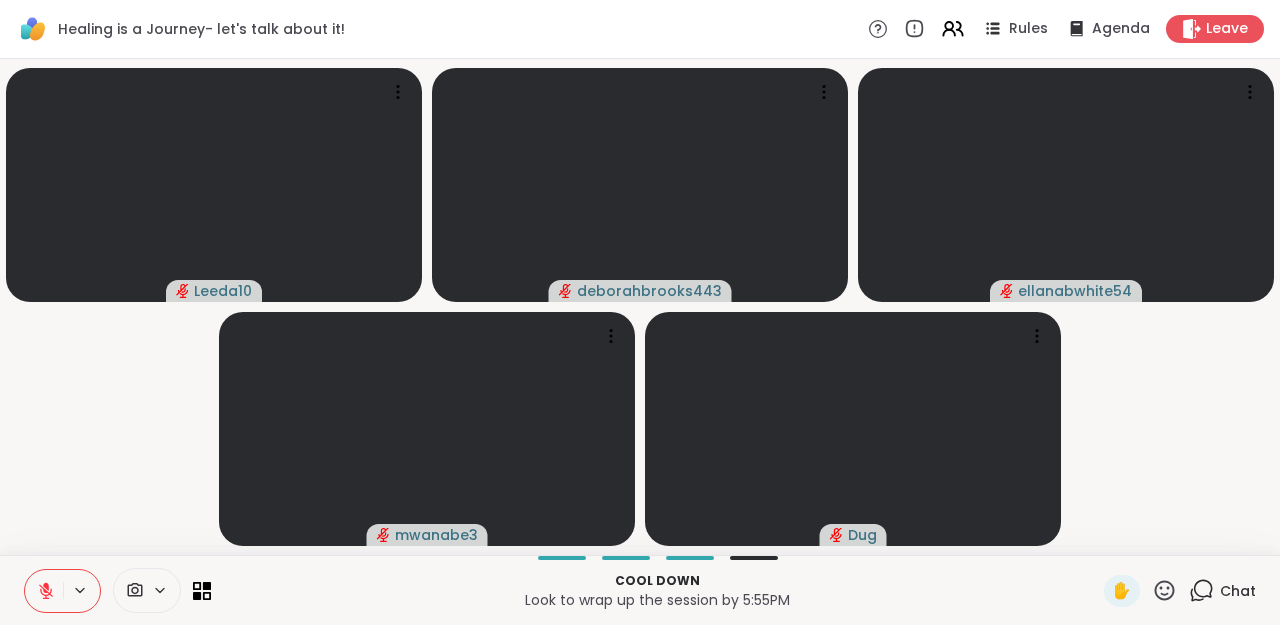 click 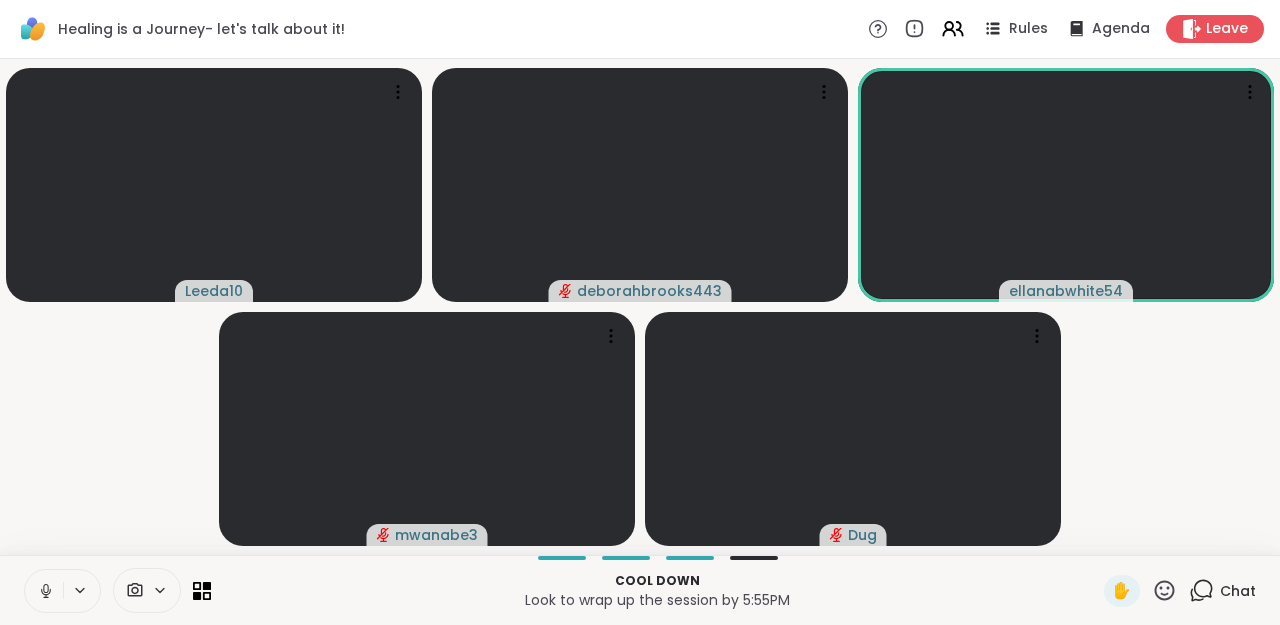 click 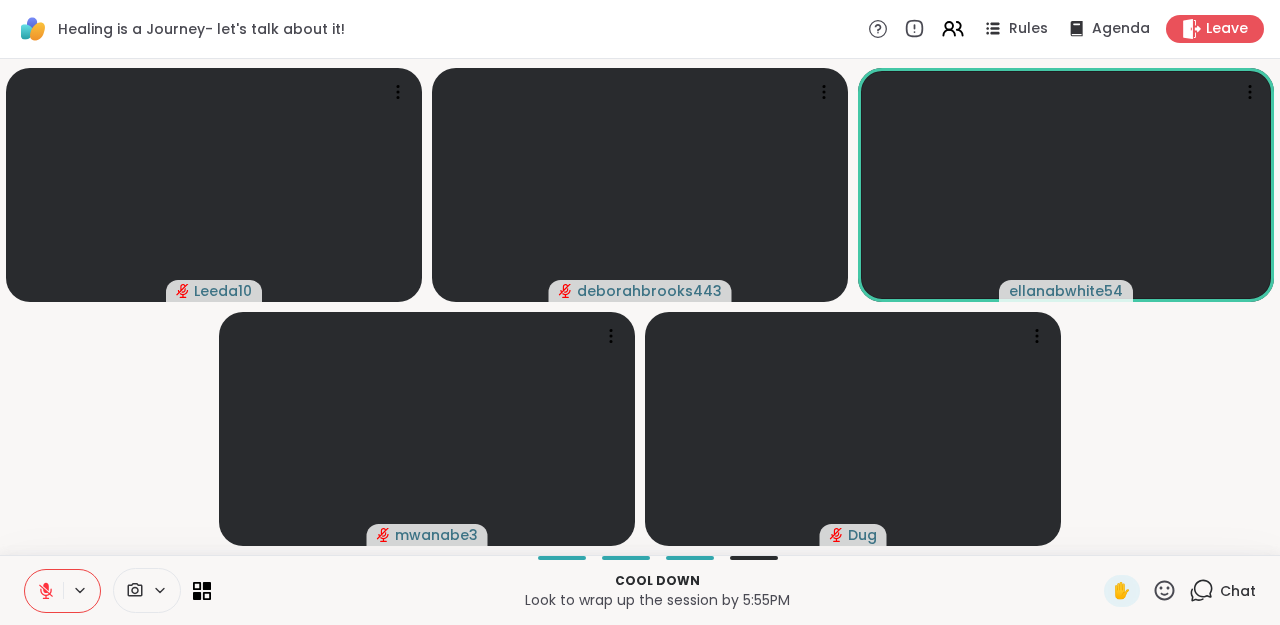 click 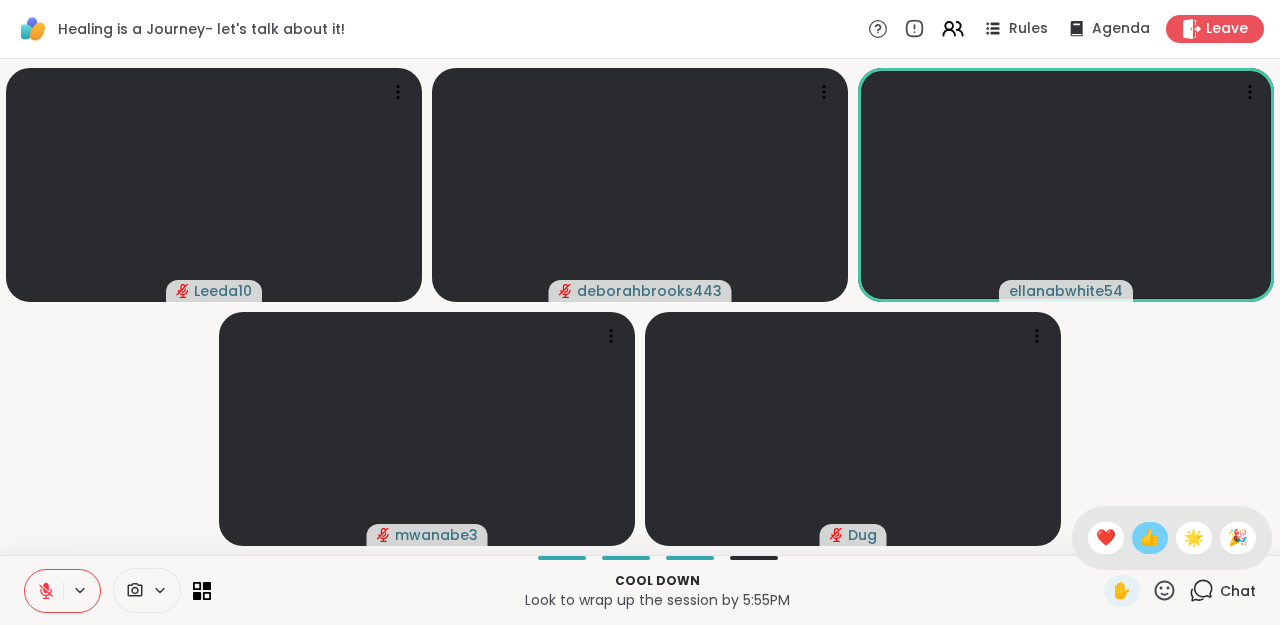 click on "👍" at bounding box center [1150, 538] 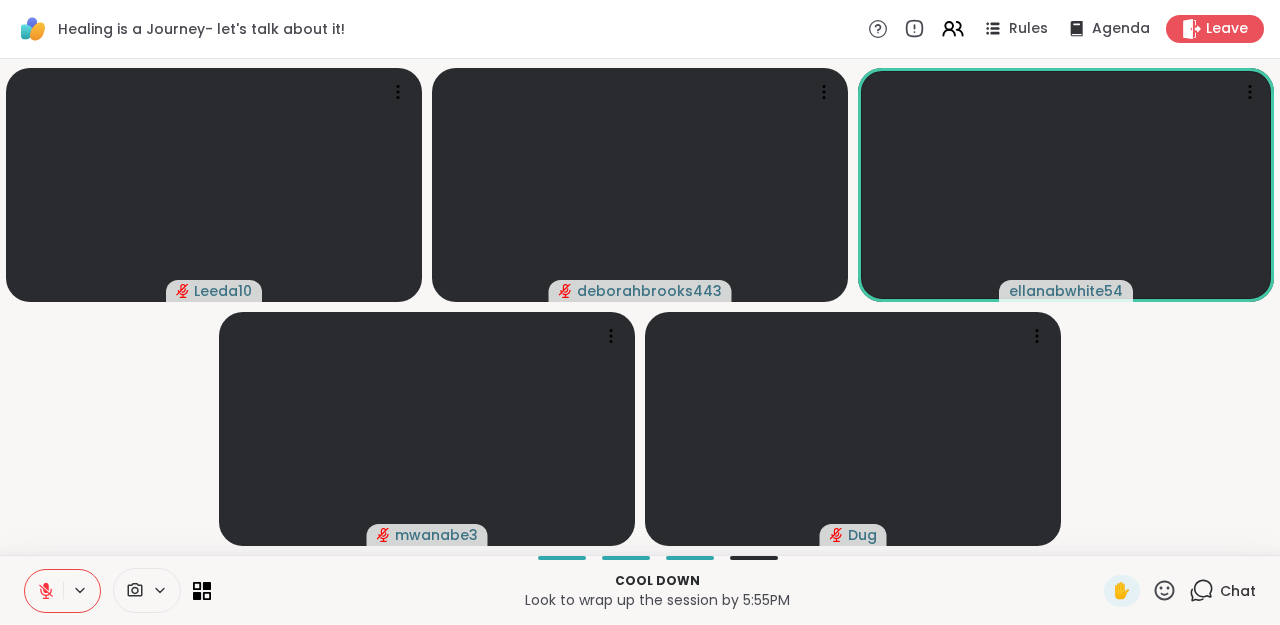 click 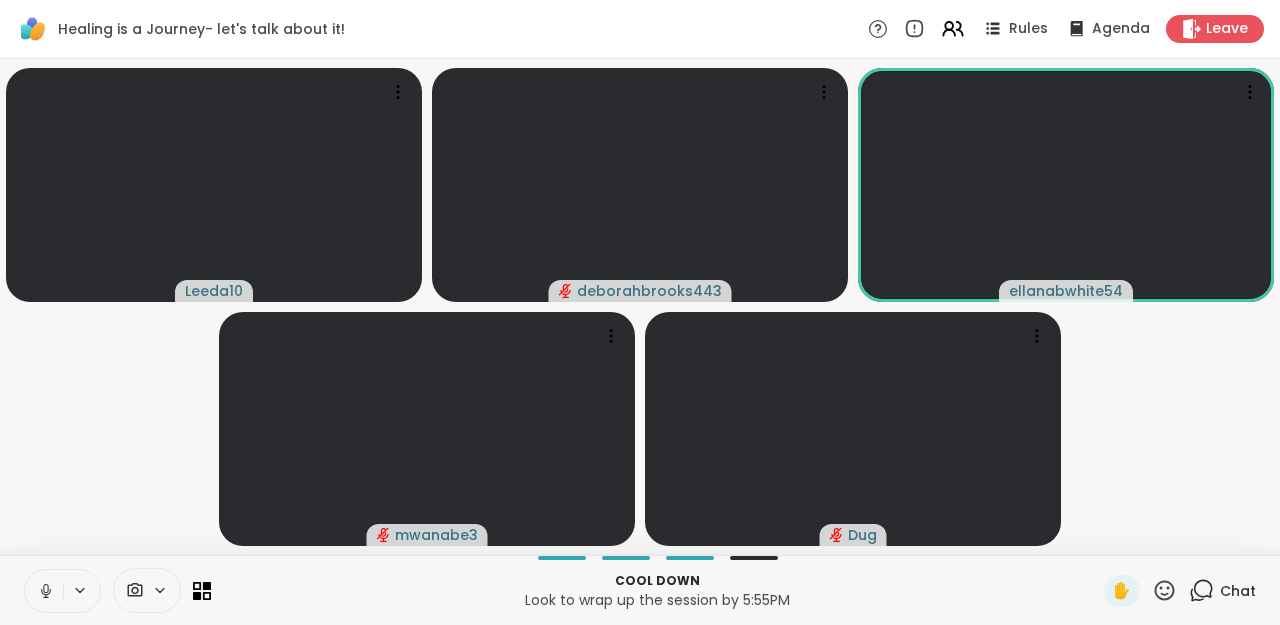 click 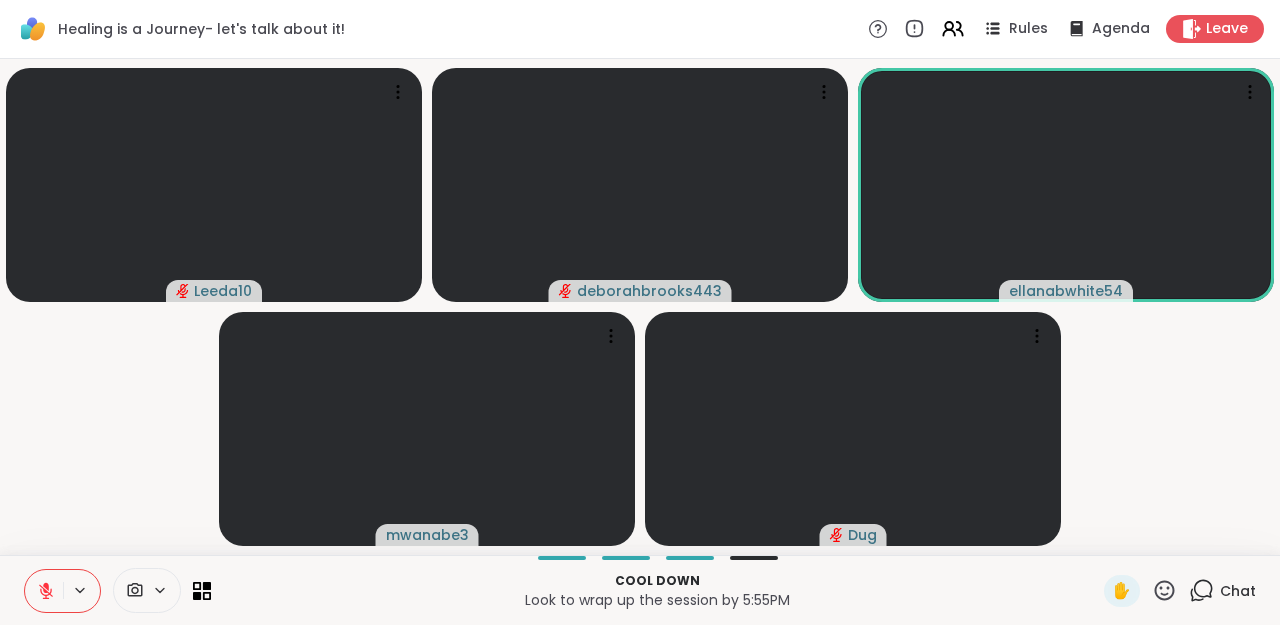 click at bounding box center (44, 591) 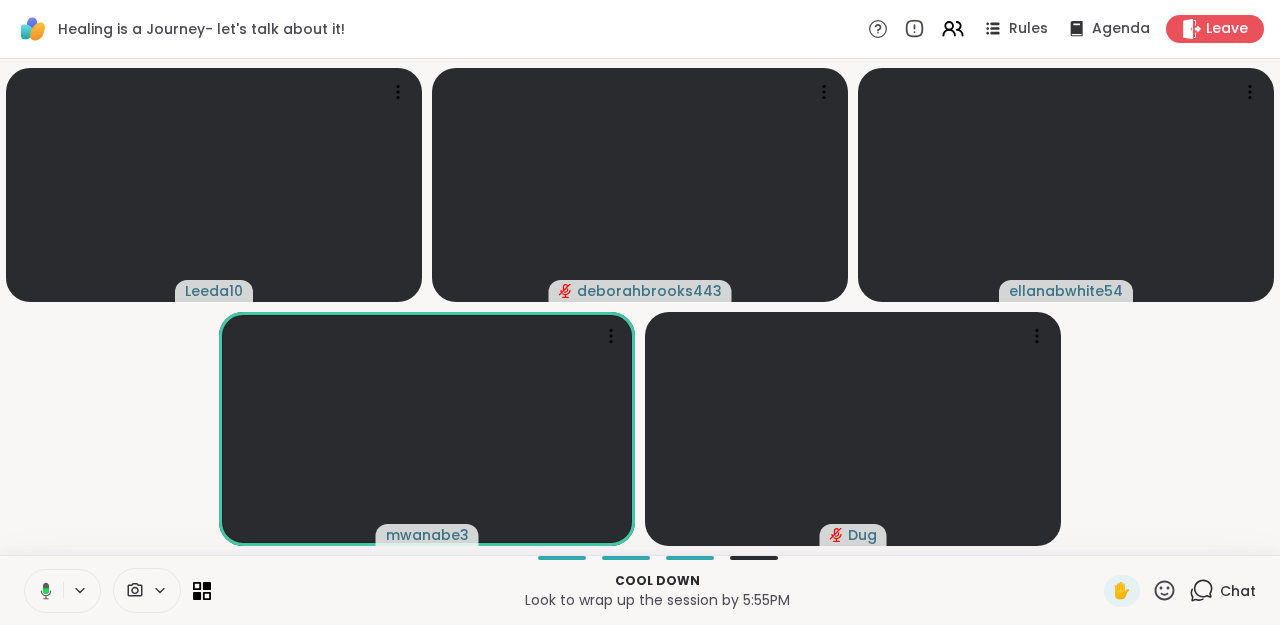 click 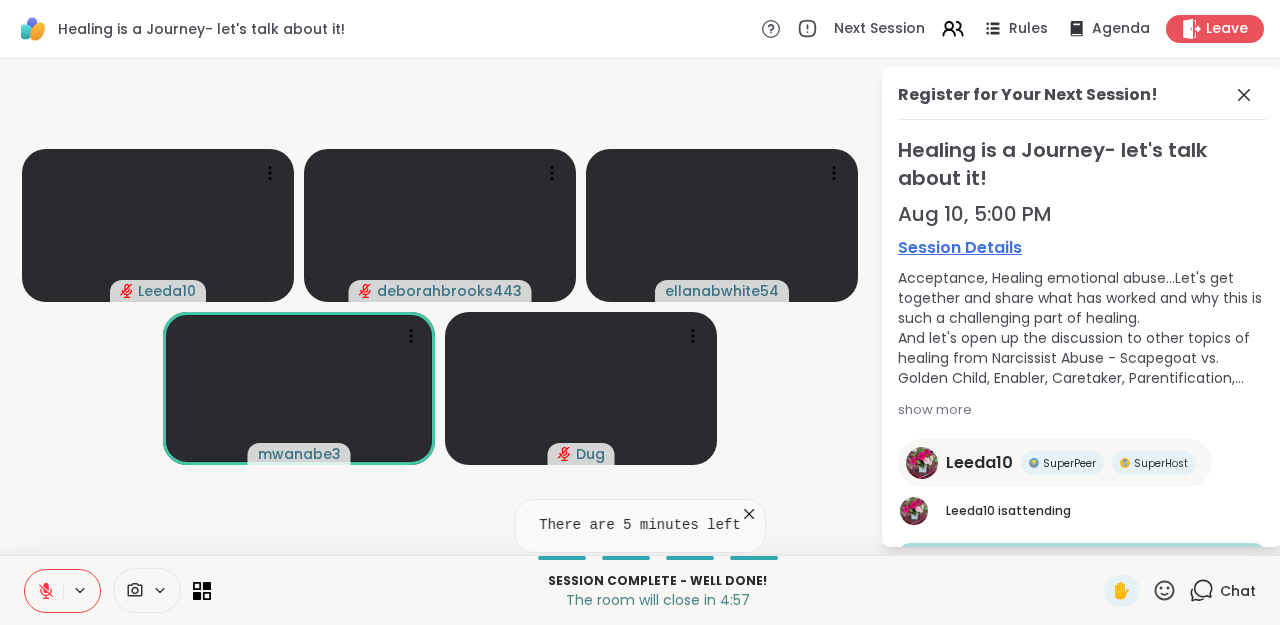 click 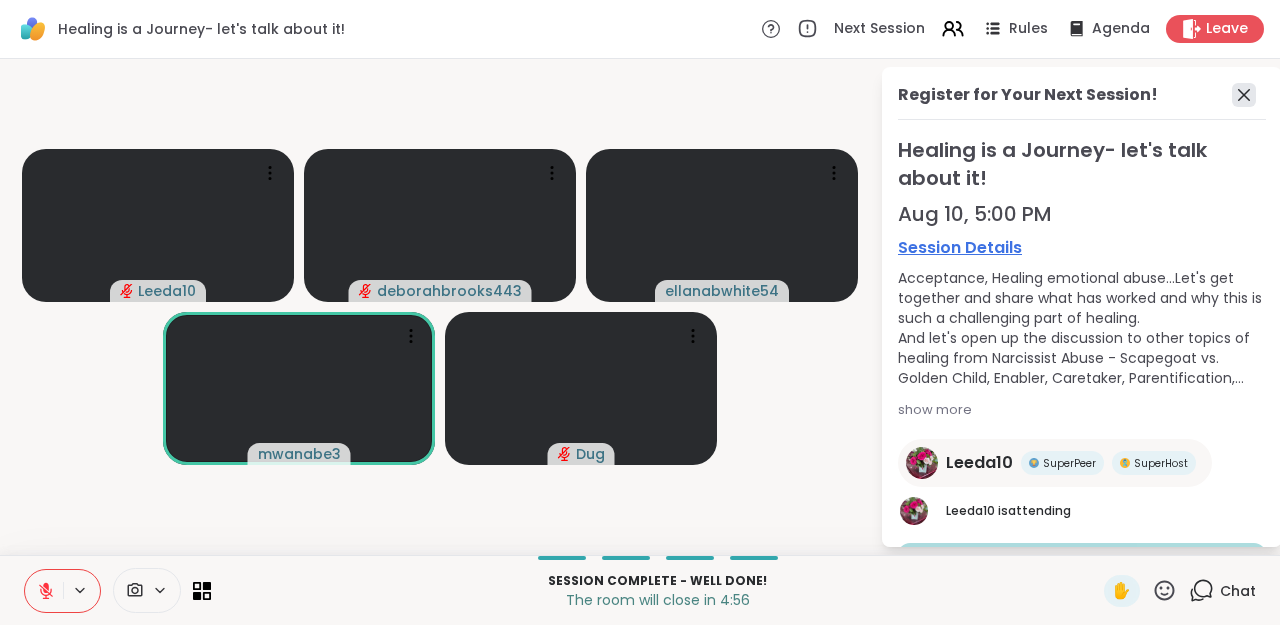 click 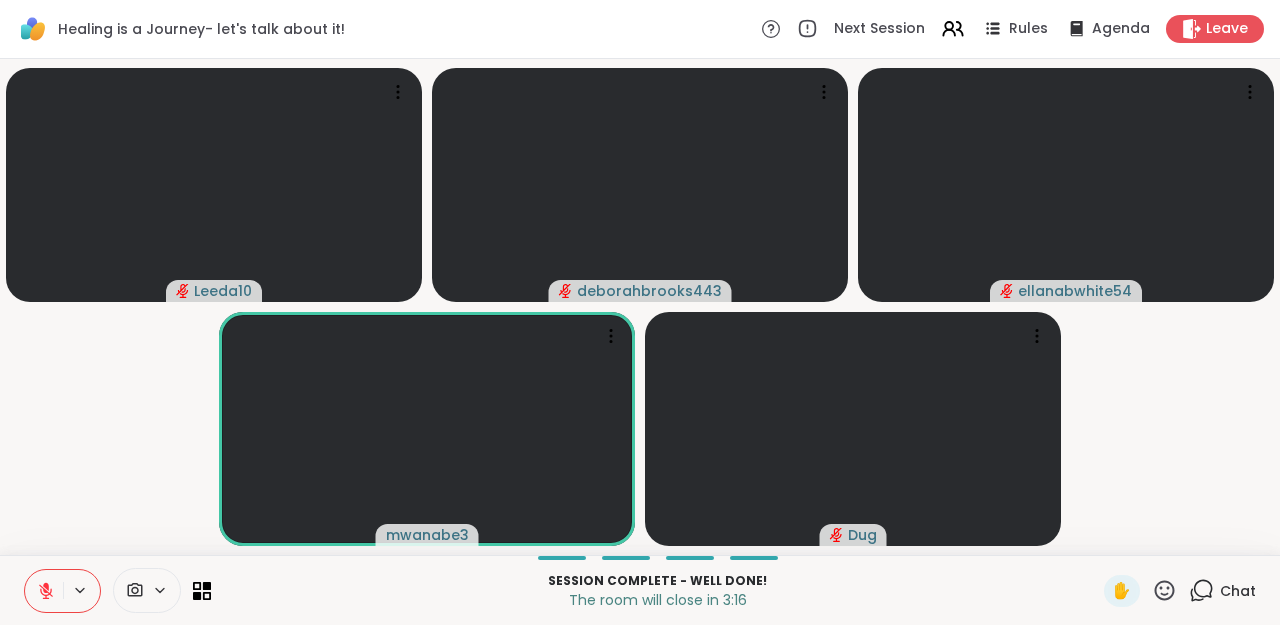 click at bounding box center (44, 591) 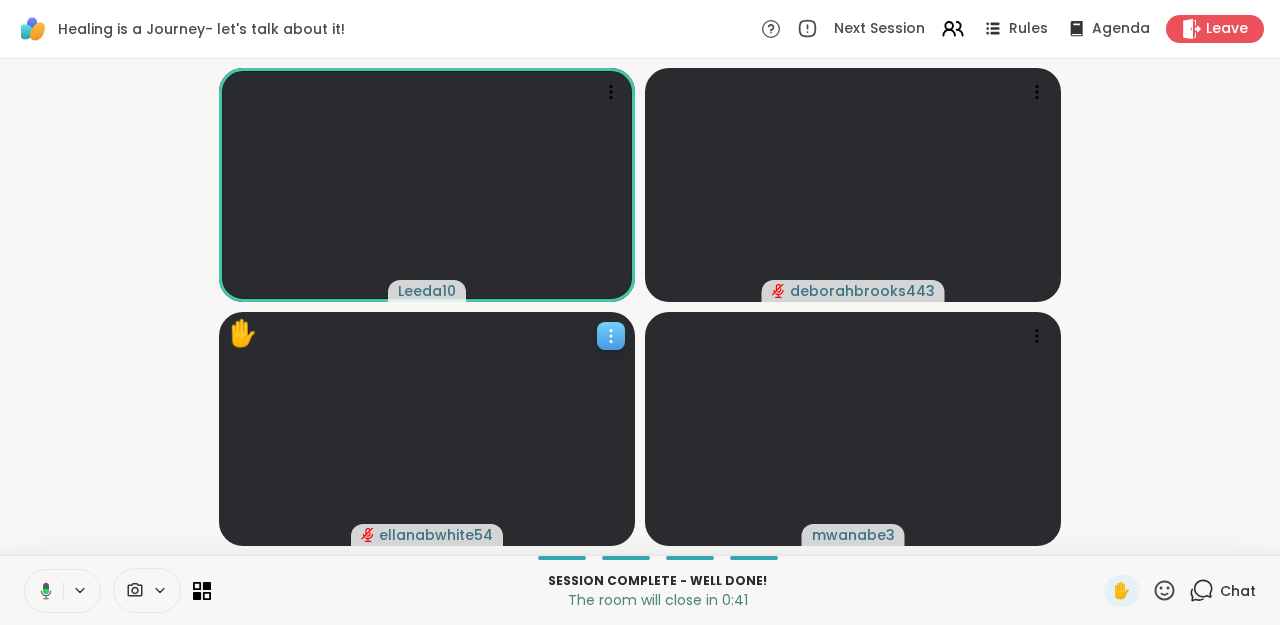 click 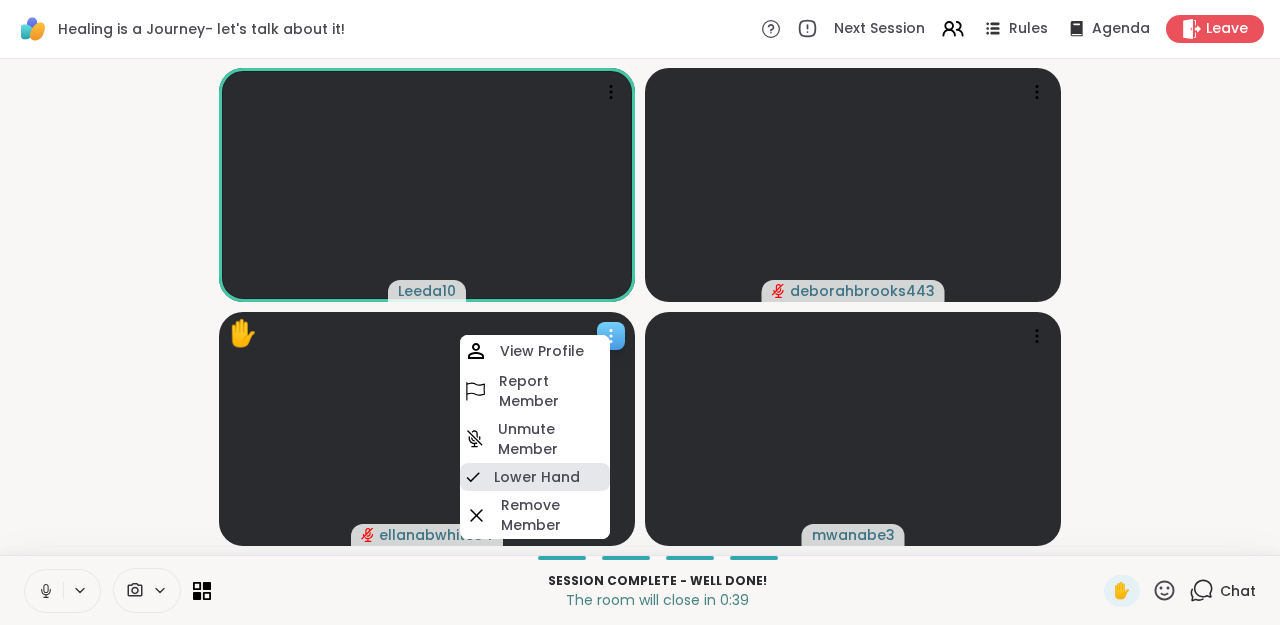 click on "Lower Hand" at bounding box center (535, 477) 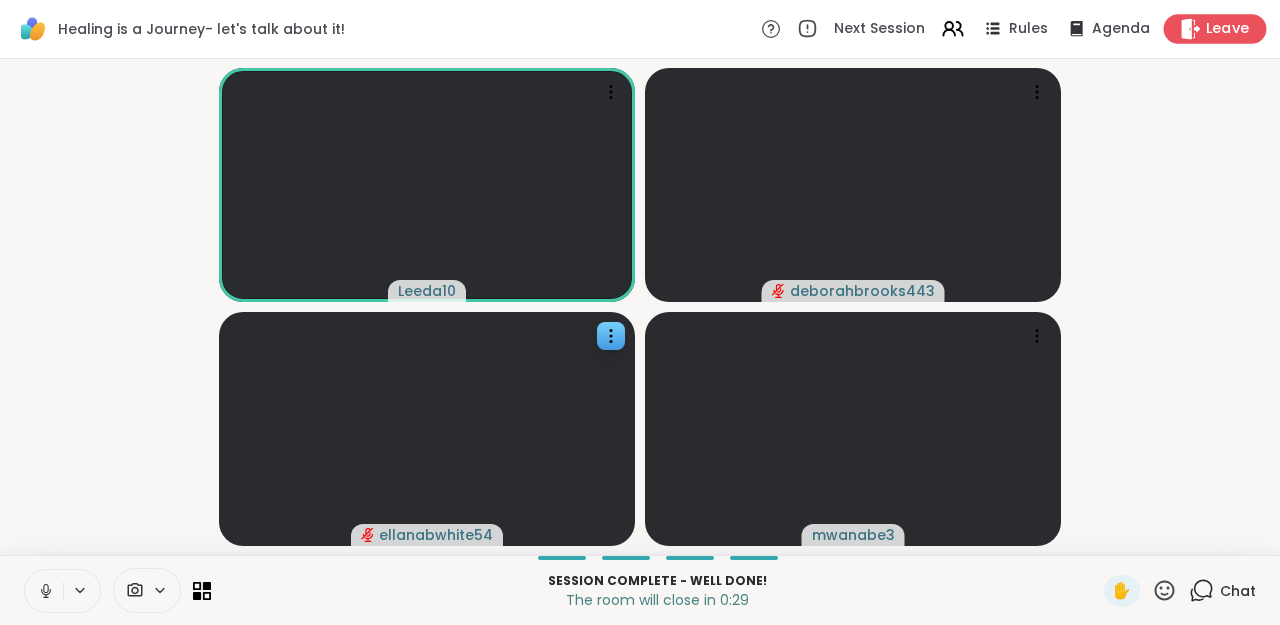click on "Leave" at bounding box center (1228, 29) 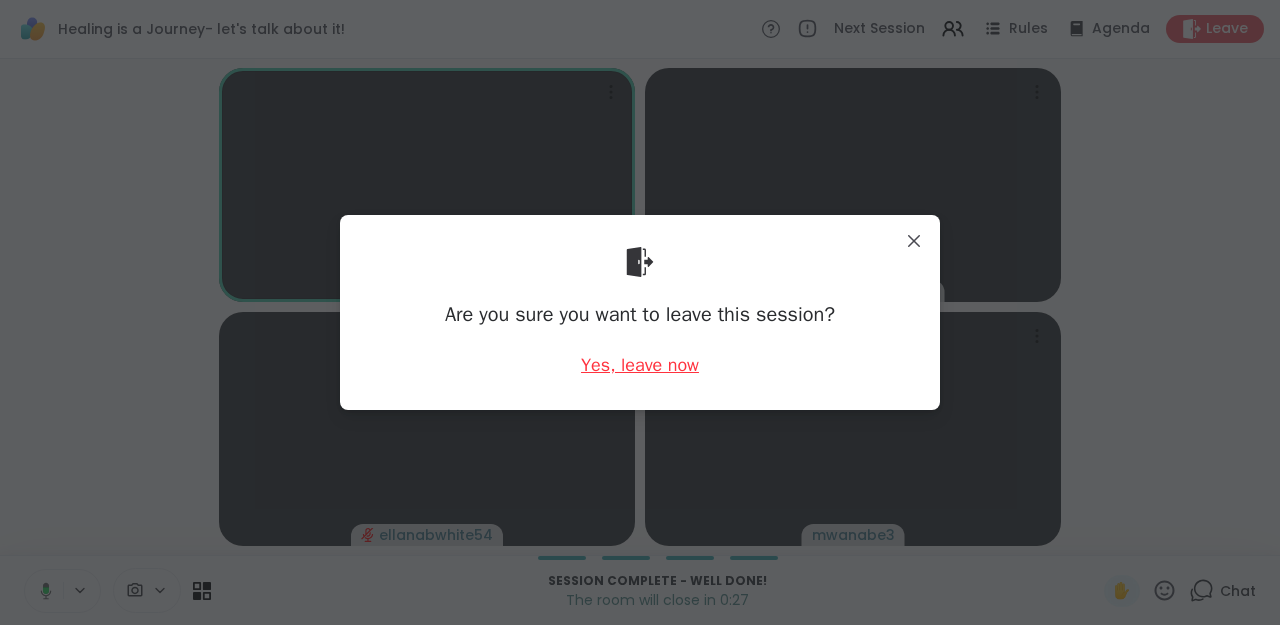 click on "Yes, leave now" at bounding box center (640, 365) 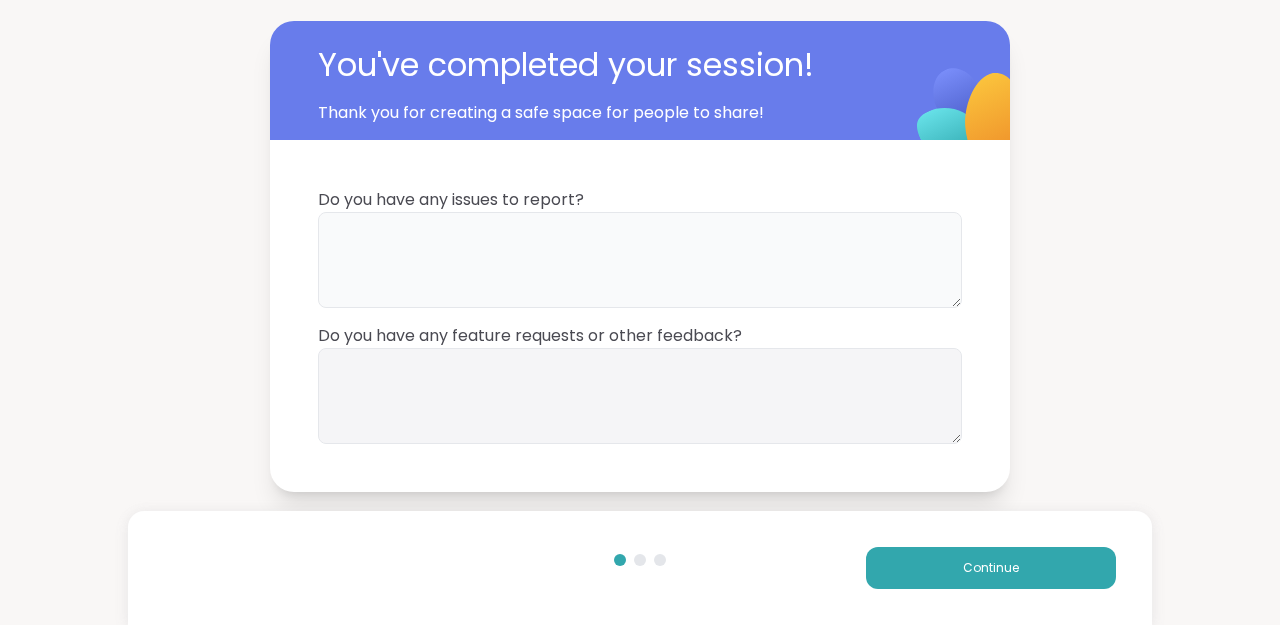 click at bounding box center (640, 260) 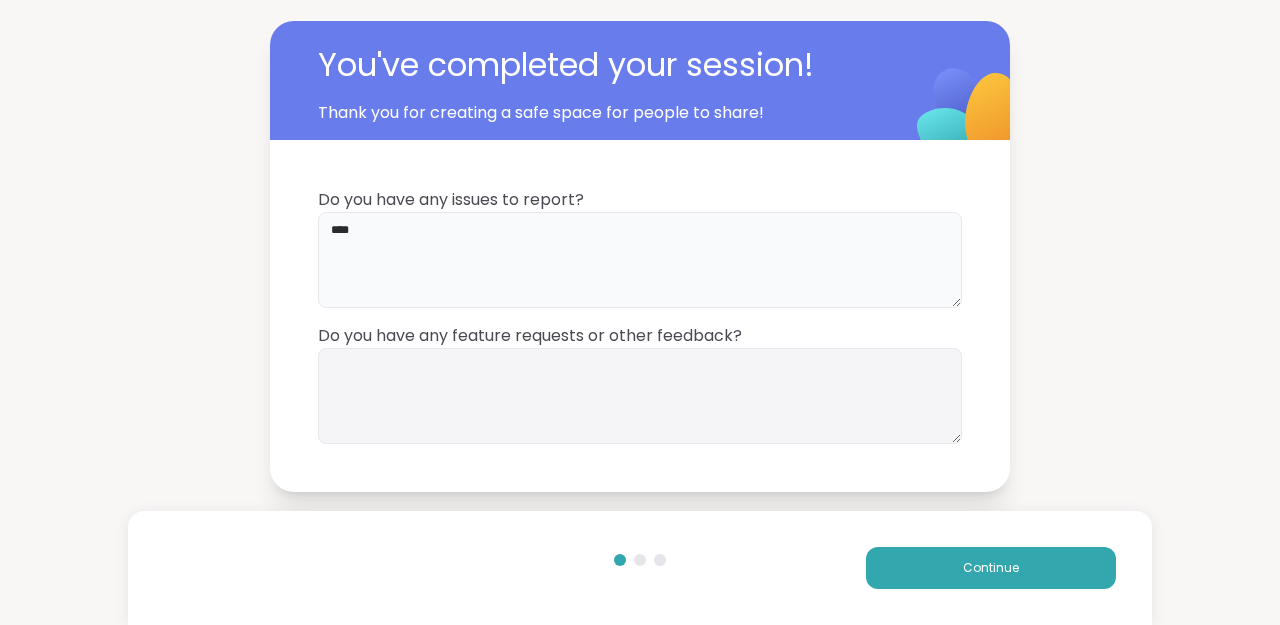 type on "****" 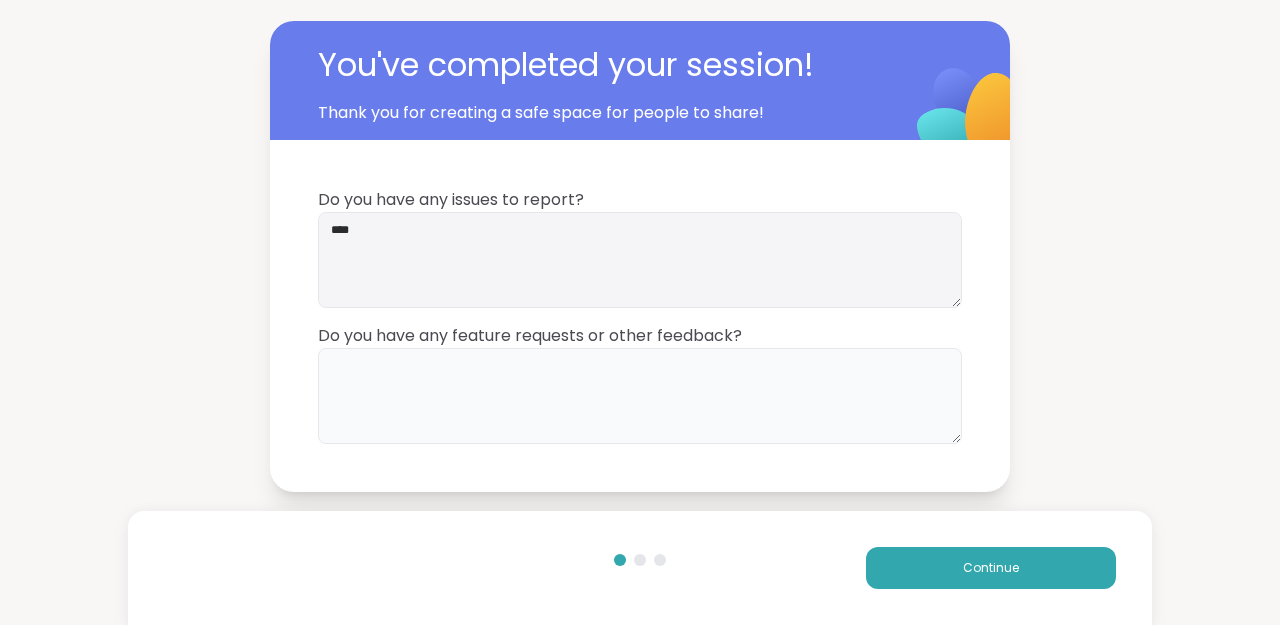 click at bounding box center [640, 396] 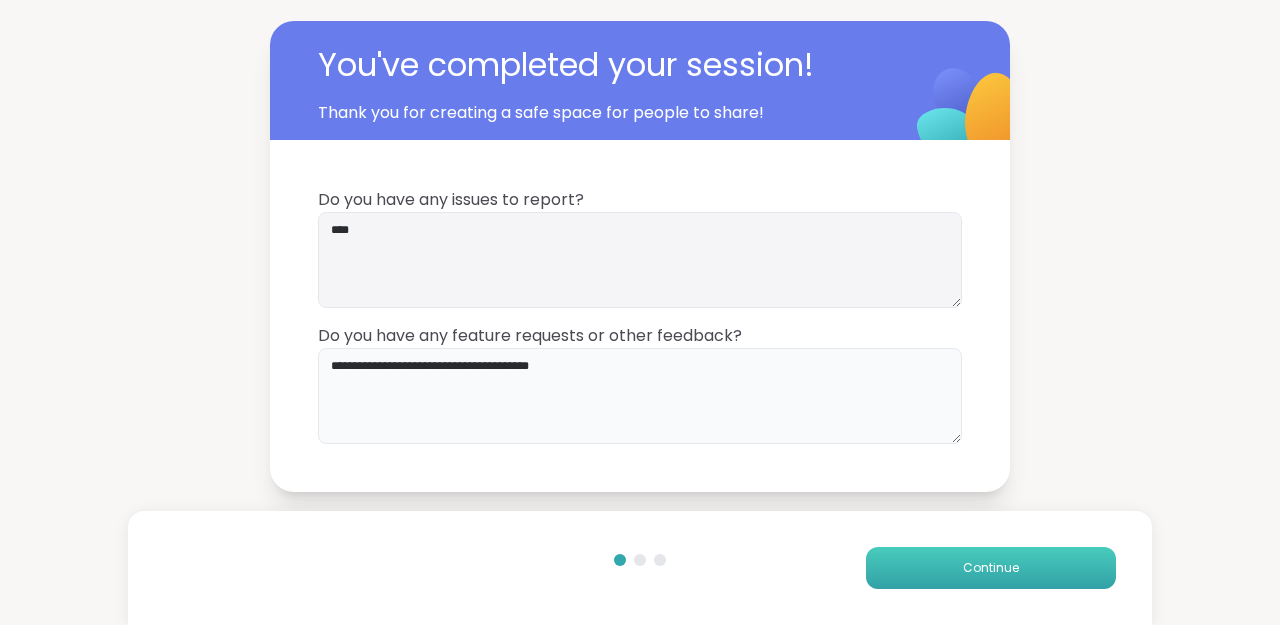 type on "**********" 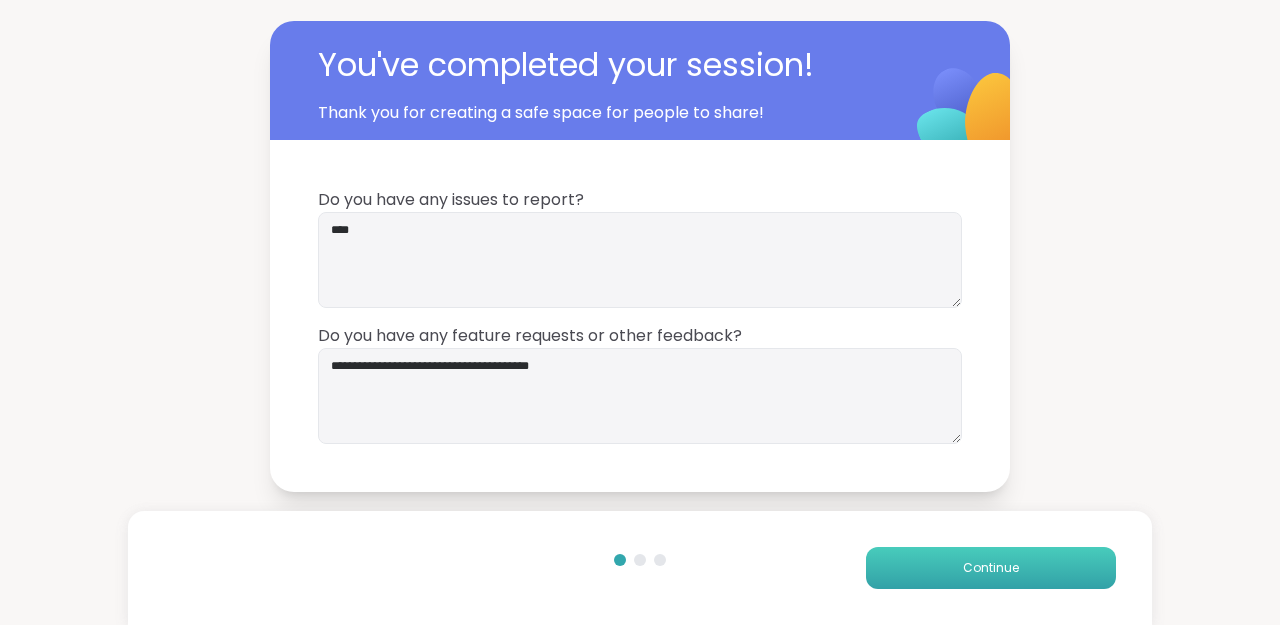 click on "Continue" at bounding box center [991, 568] 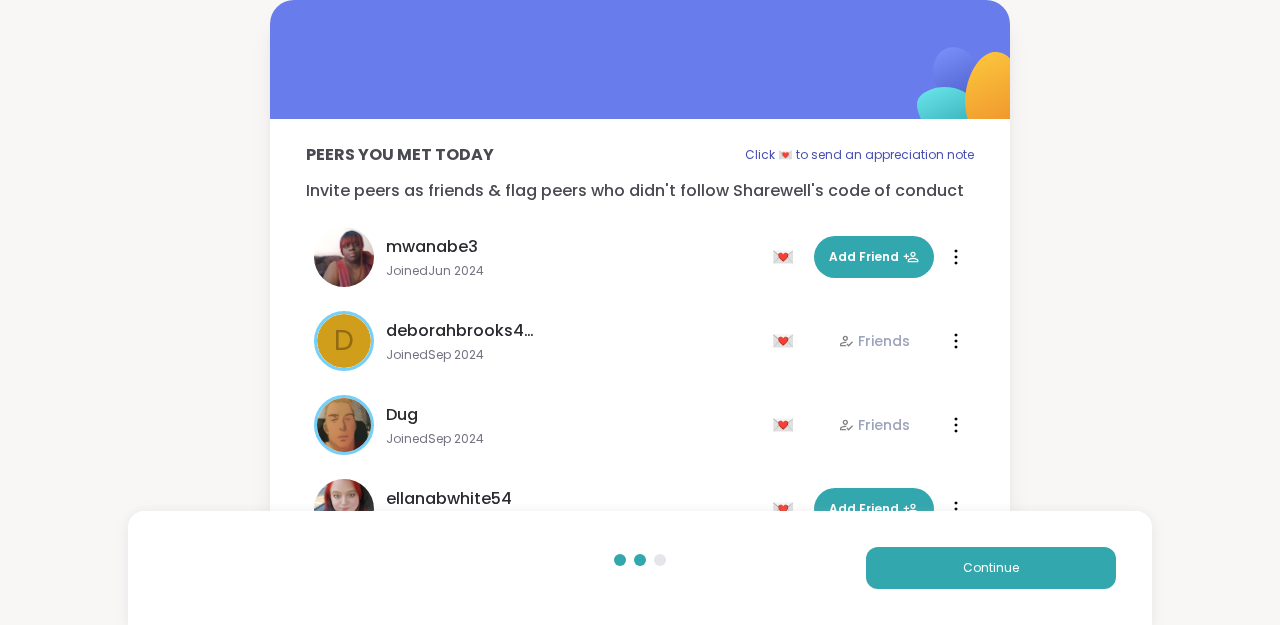 scroll, scrollTop: 78, scrollLeft: 0, axis: vertical 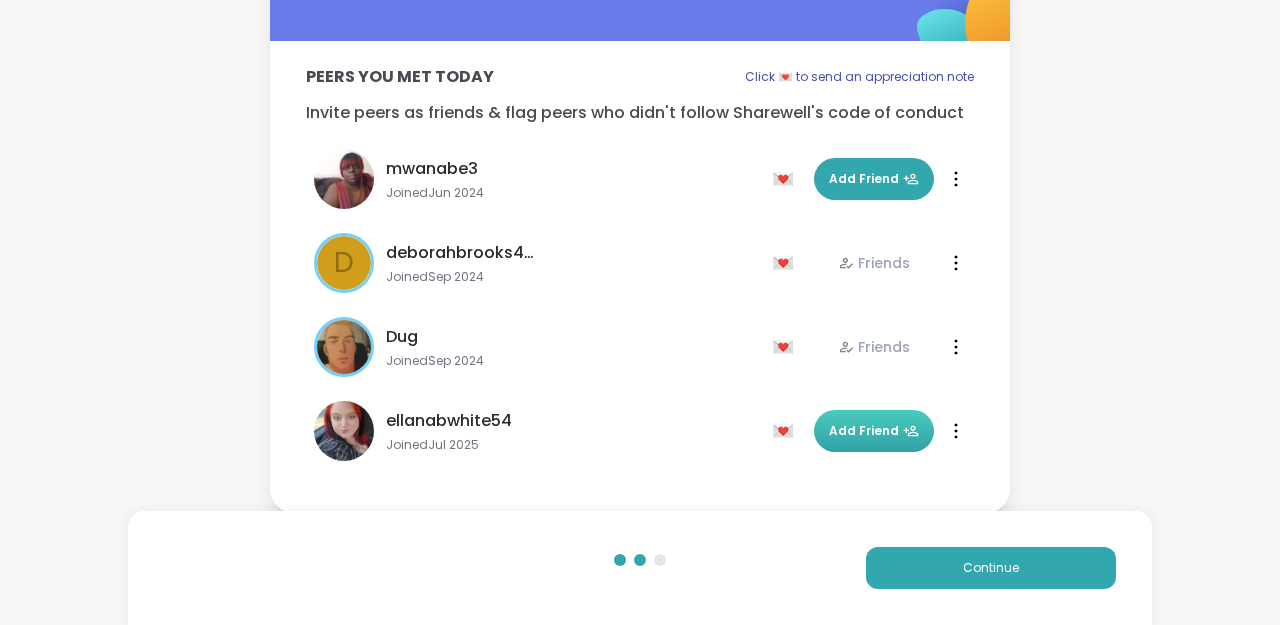 click on "Add Friend" at bounding box center (874, 431) 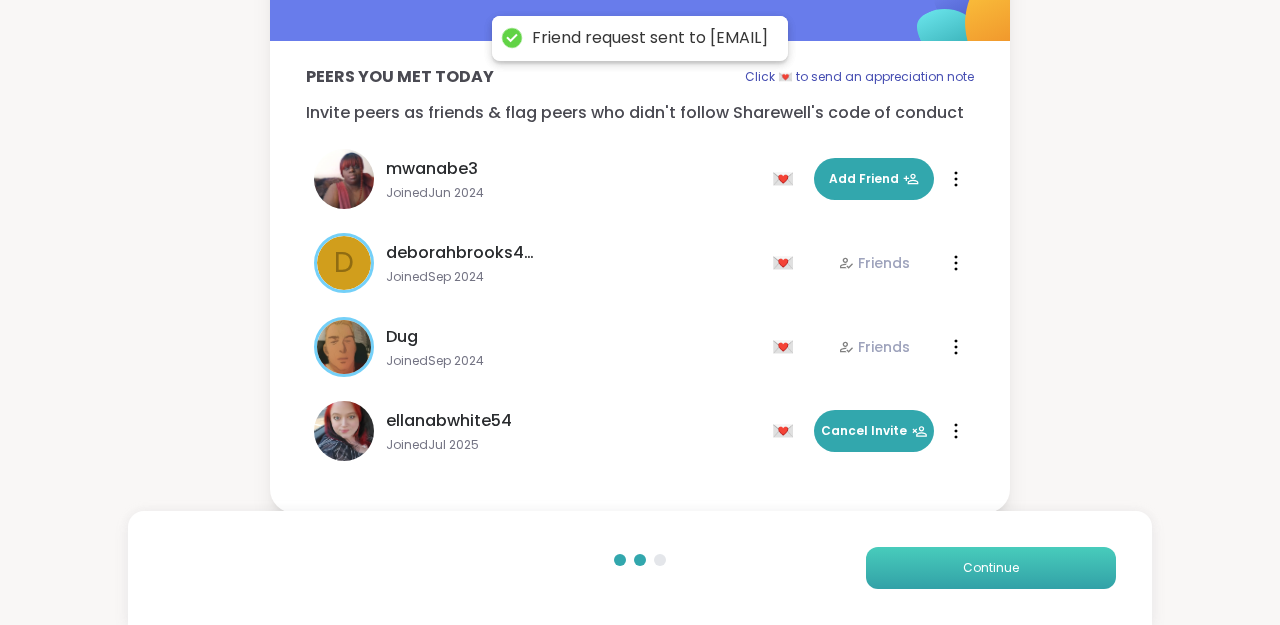 click on "Continue" at bounding box center (991, 568) 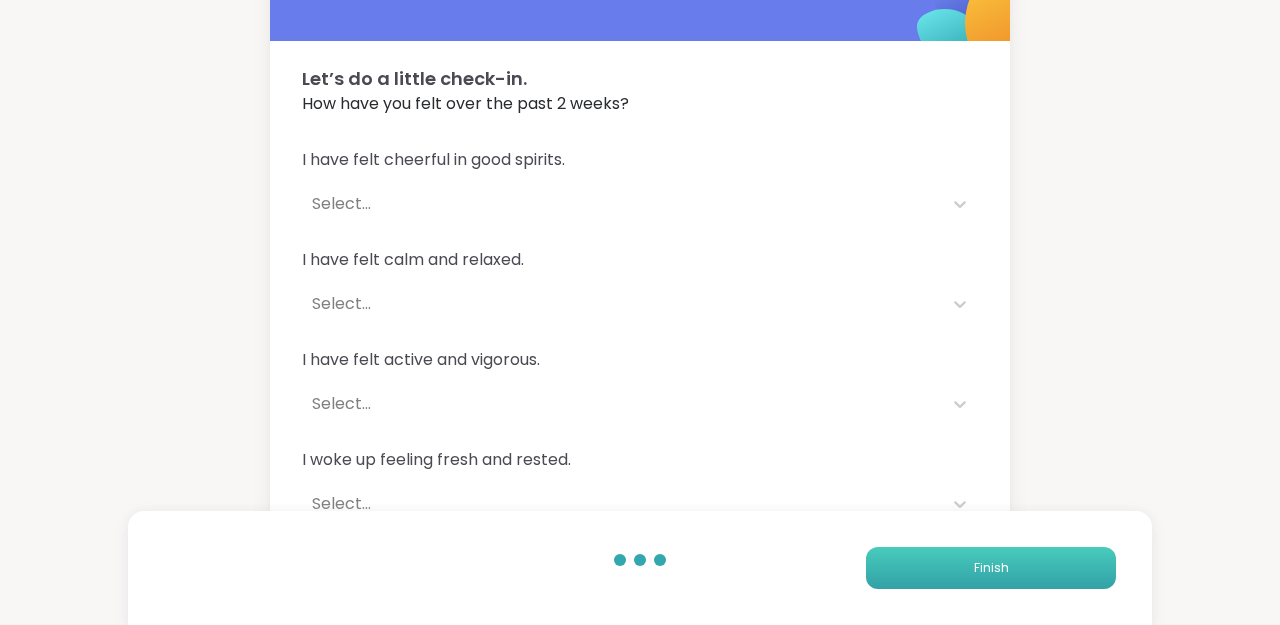 click on "Finish" at bounding box center (991, 568) 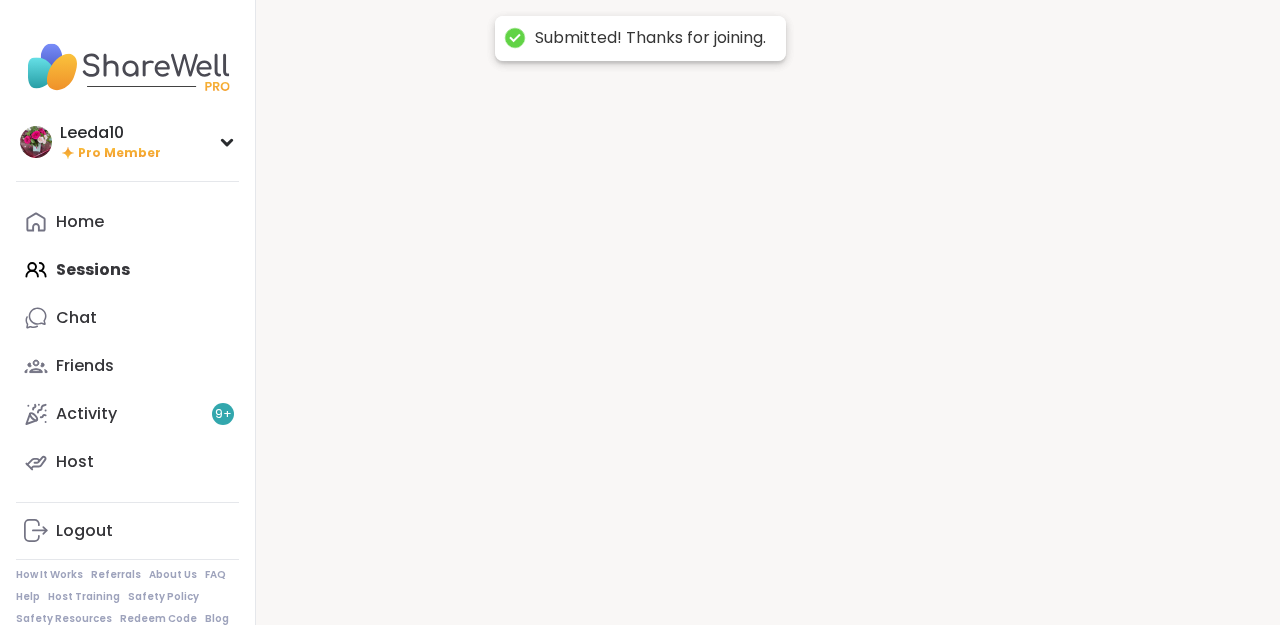 scroll, scrollTop: 0, scrollLeft: 0, axis: both 